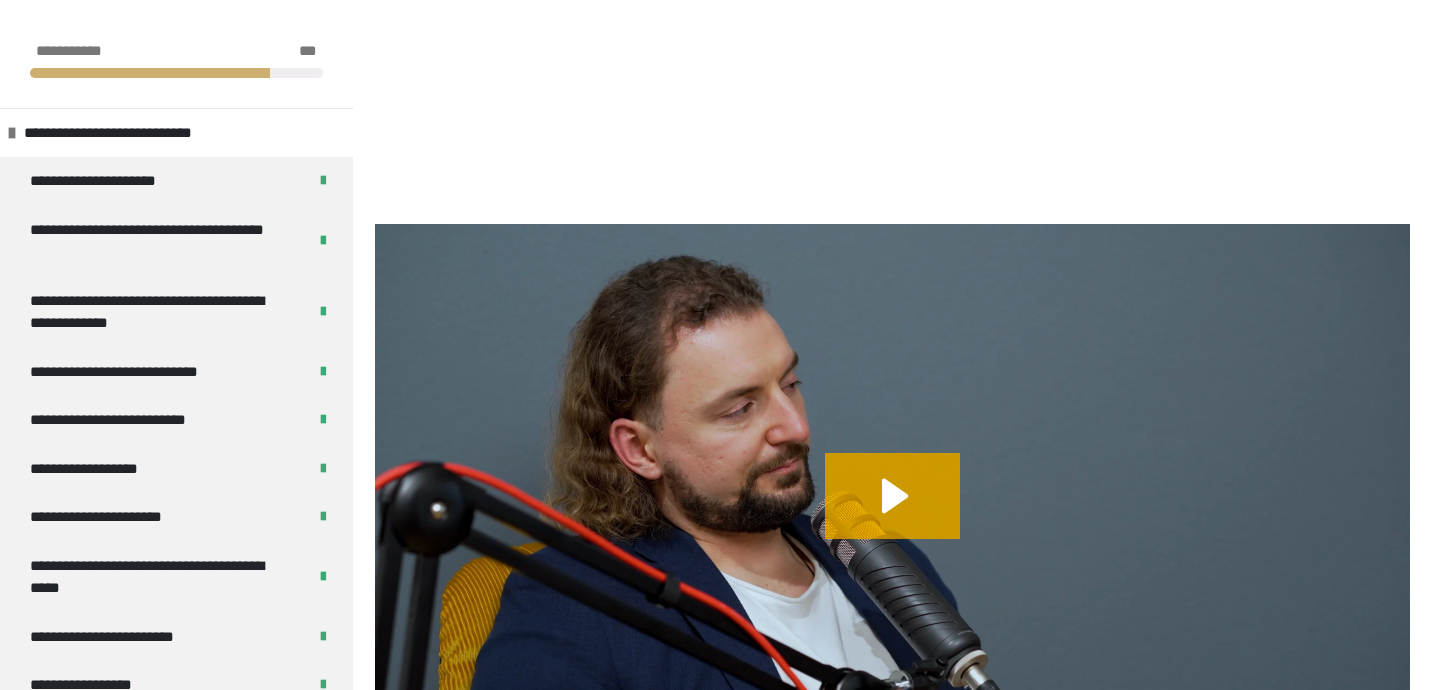 scroll, scrollTop: 234, scrollLeft: 0, axis: vertical 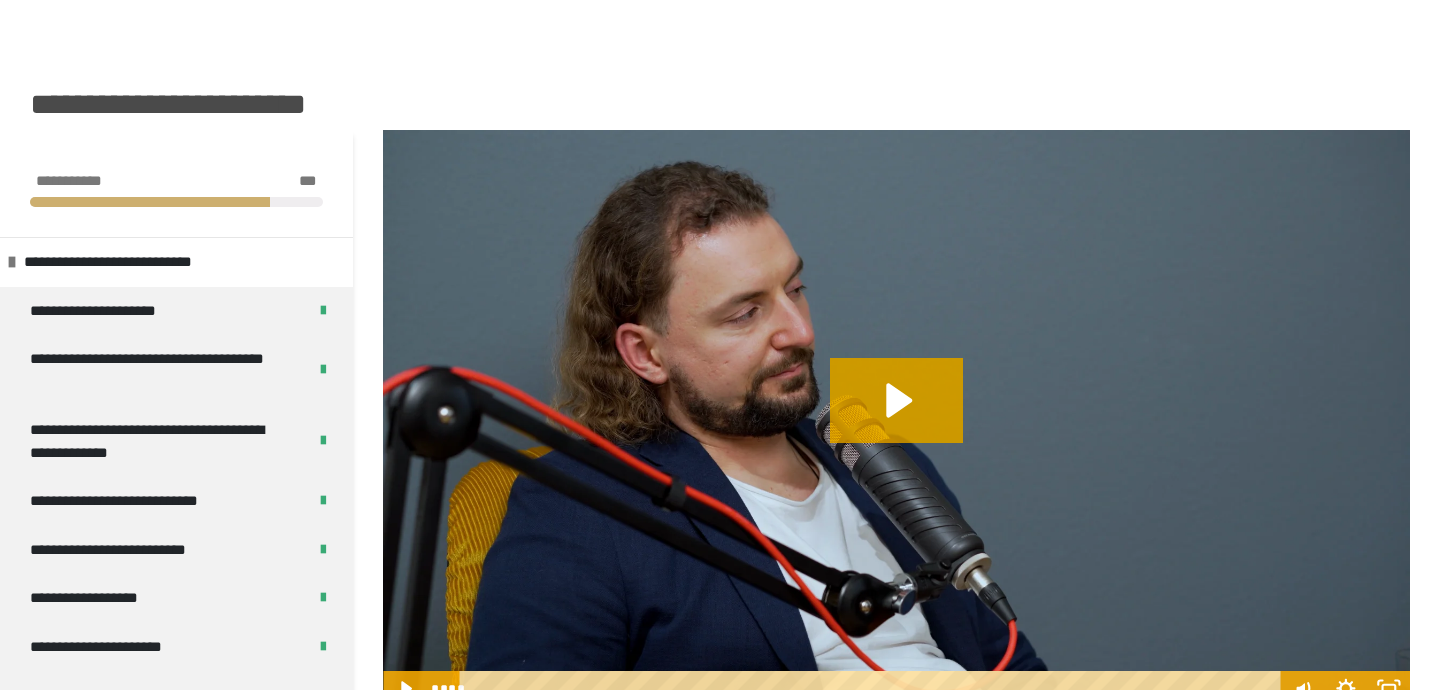 click at bounding box center [896, 419] 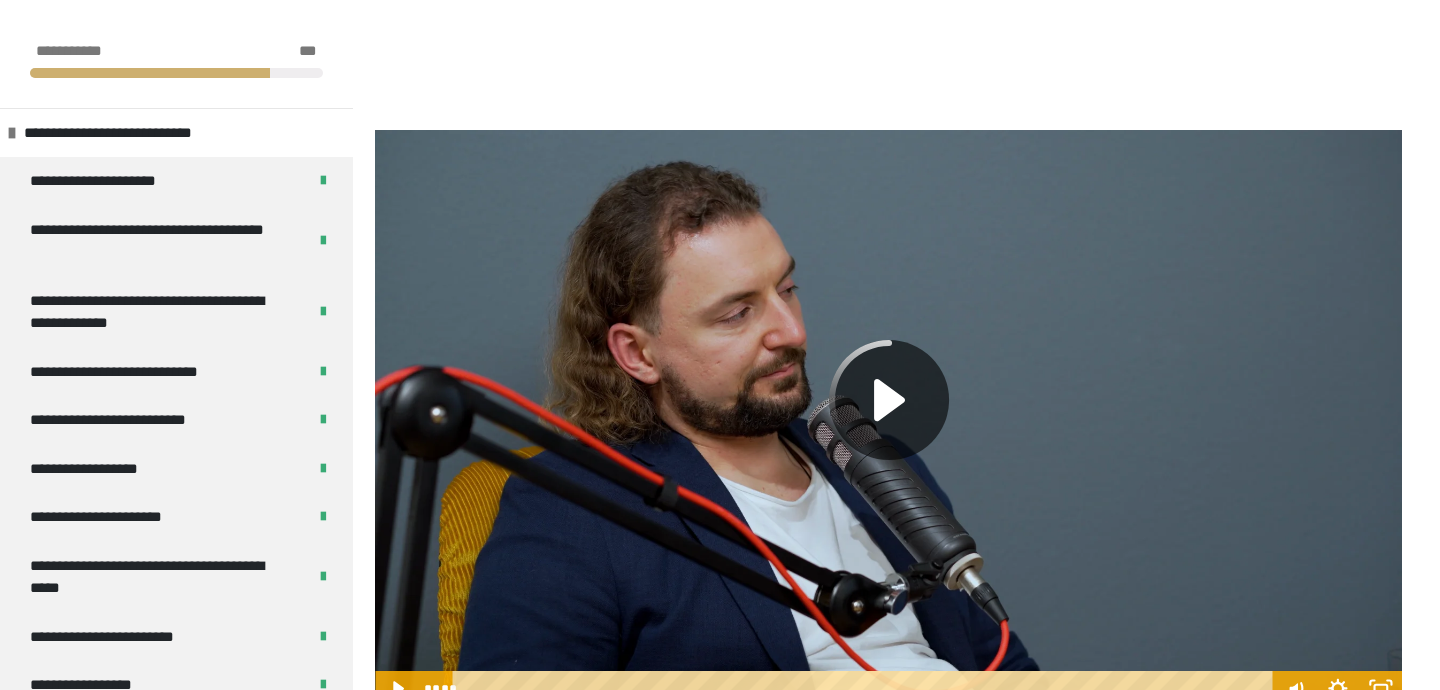 scroll, scrollTop: 253, scrollLeft: 0, axis: vertical 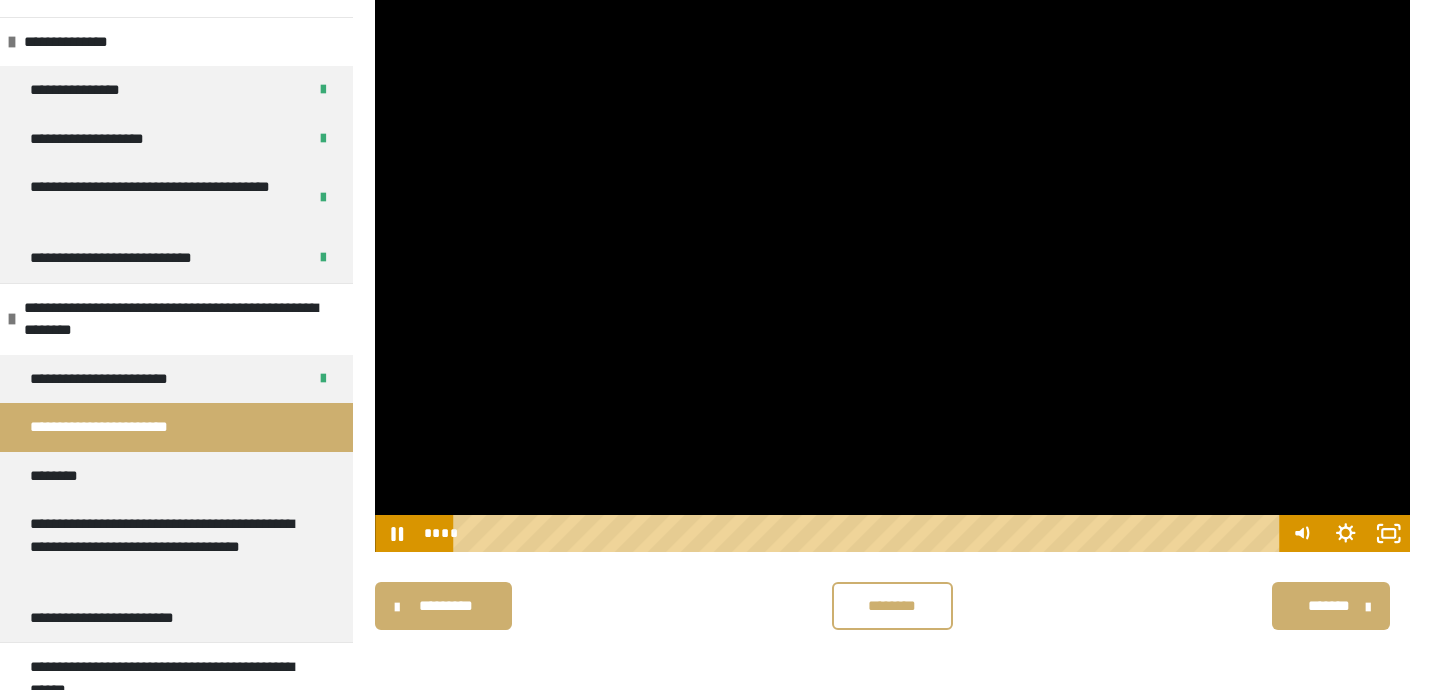 click on "********" at bounding box center (892, 606) 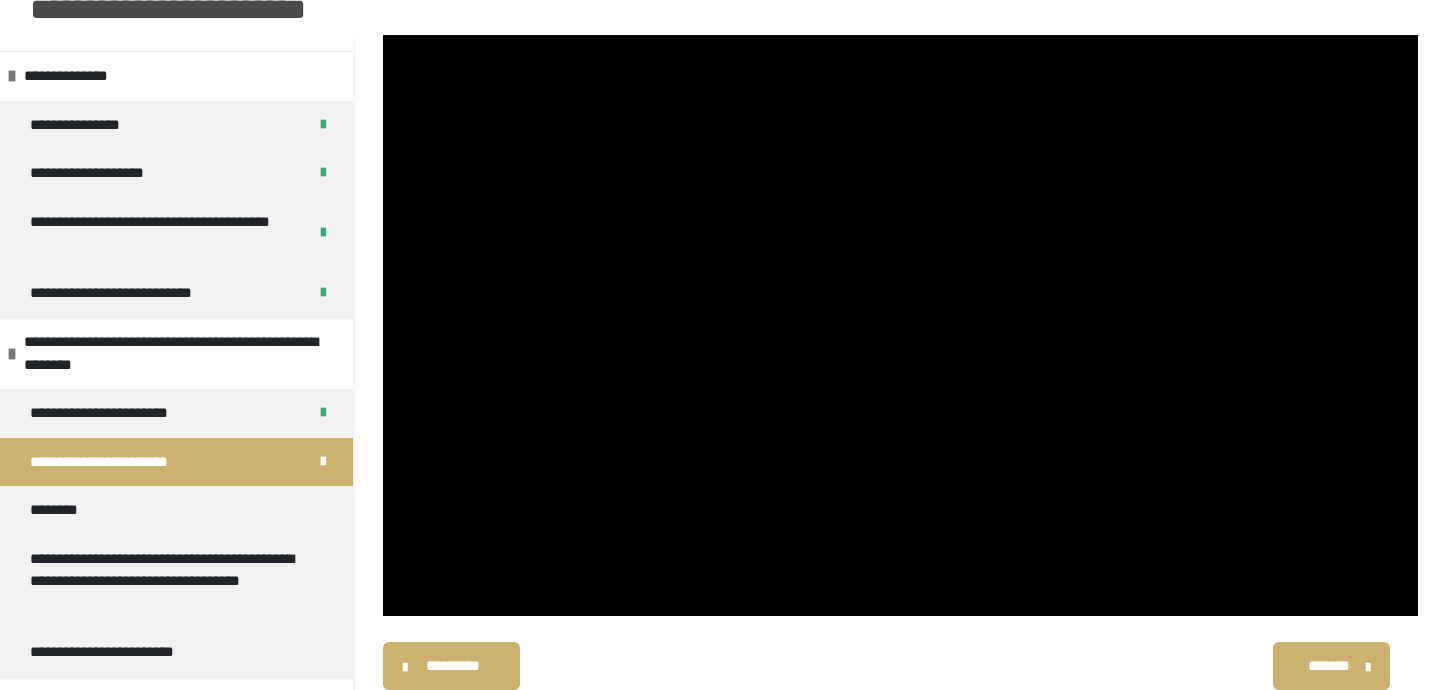 scroll, scrollTop: 98, scrollLeft: 0, axis: vertical 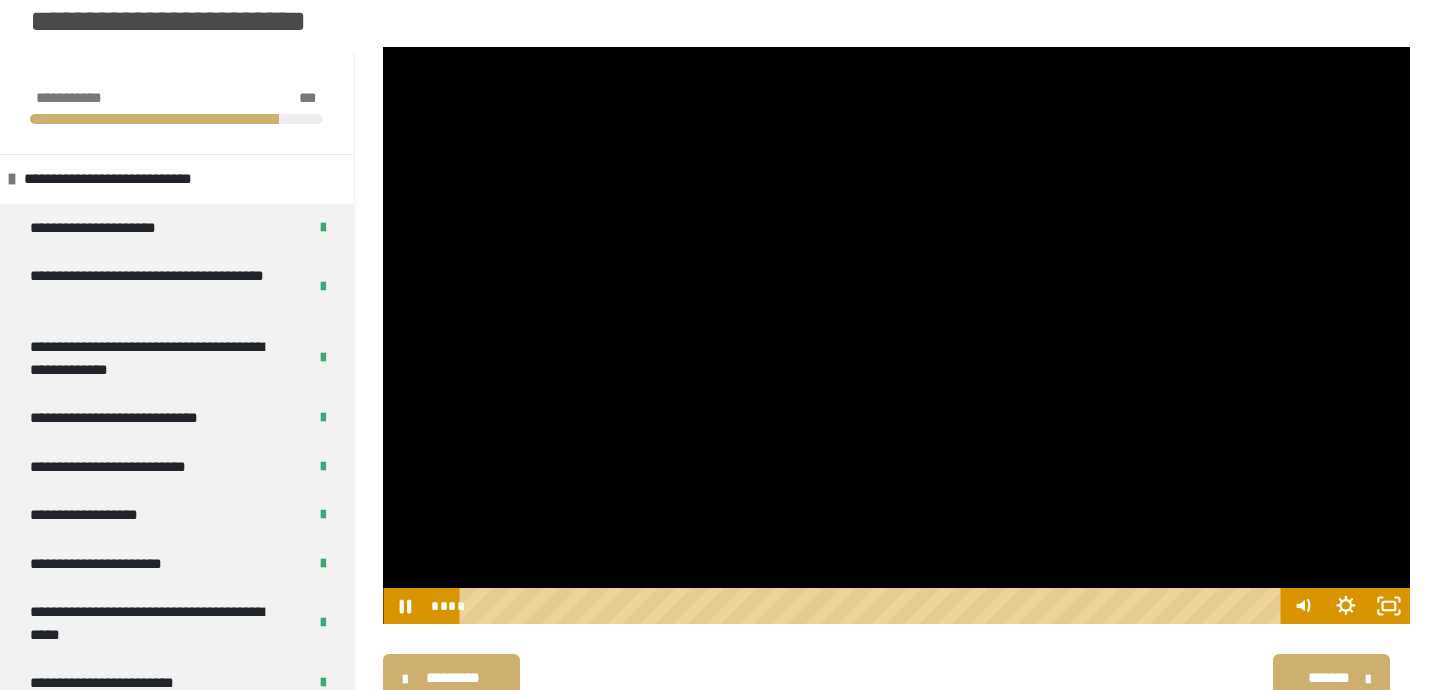 click at bounding box center (896, 336) 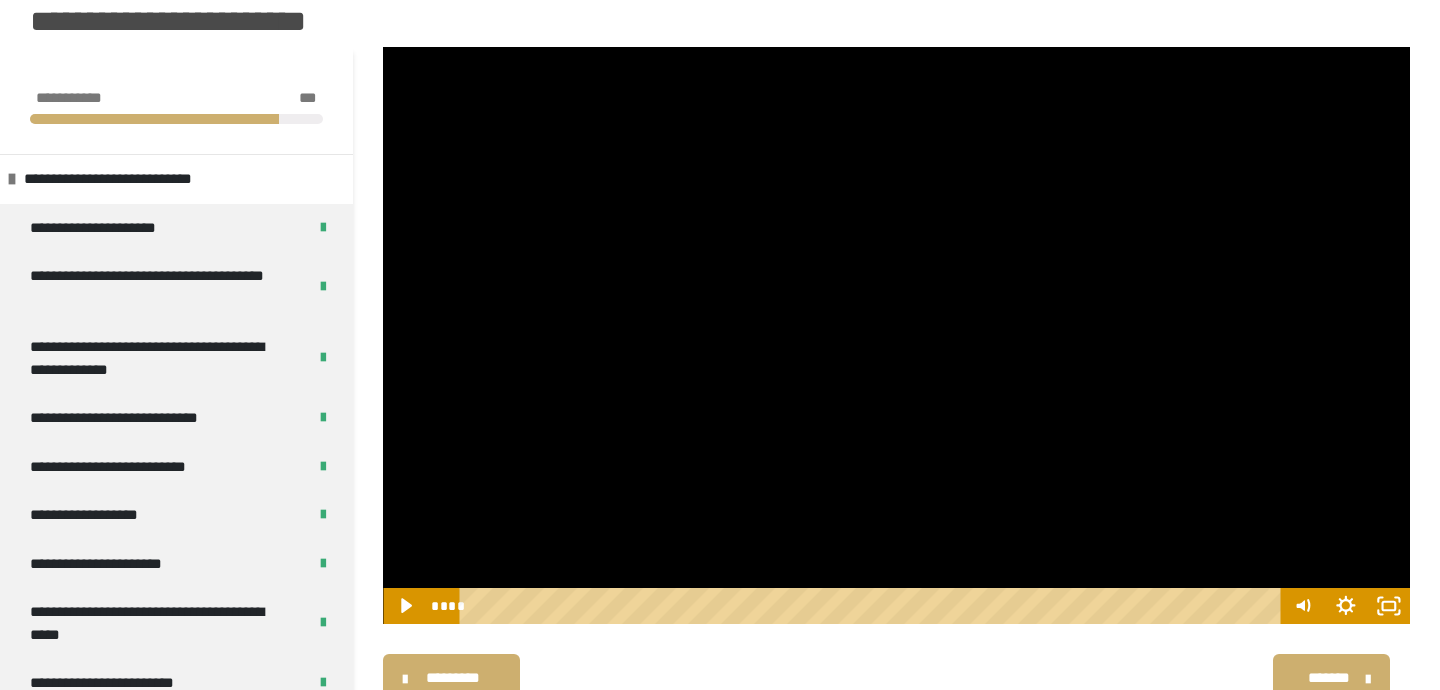 click at bounding box center (896, 336) 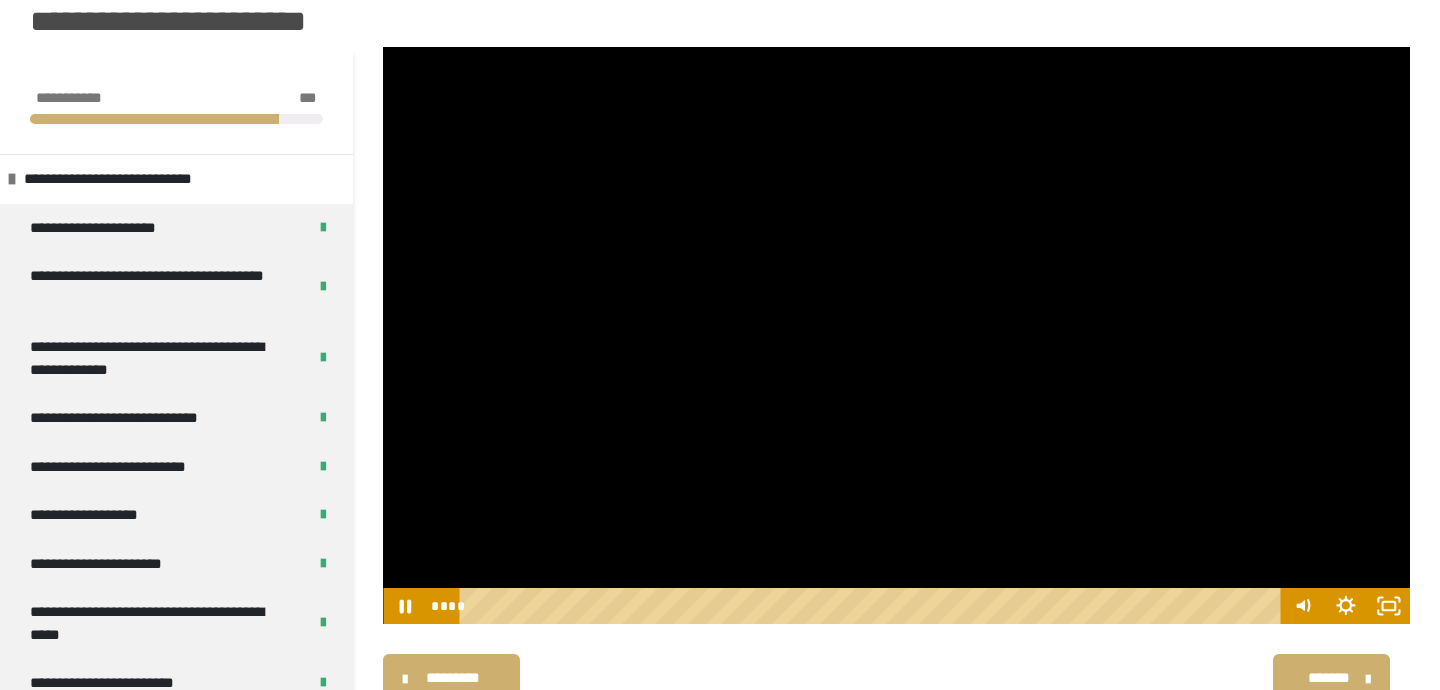 click at bounding box center [896, 336] 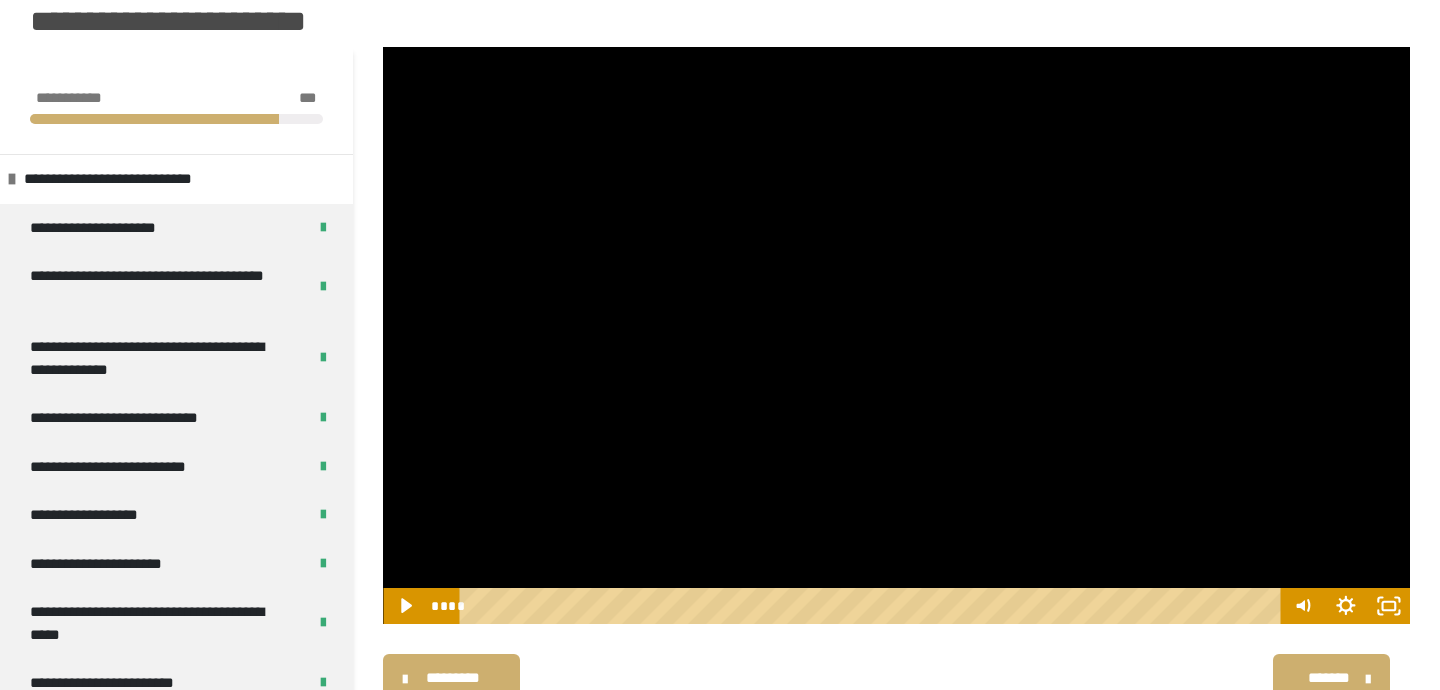 click at bounding box center (896, 336) 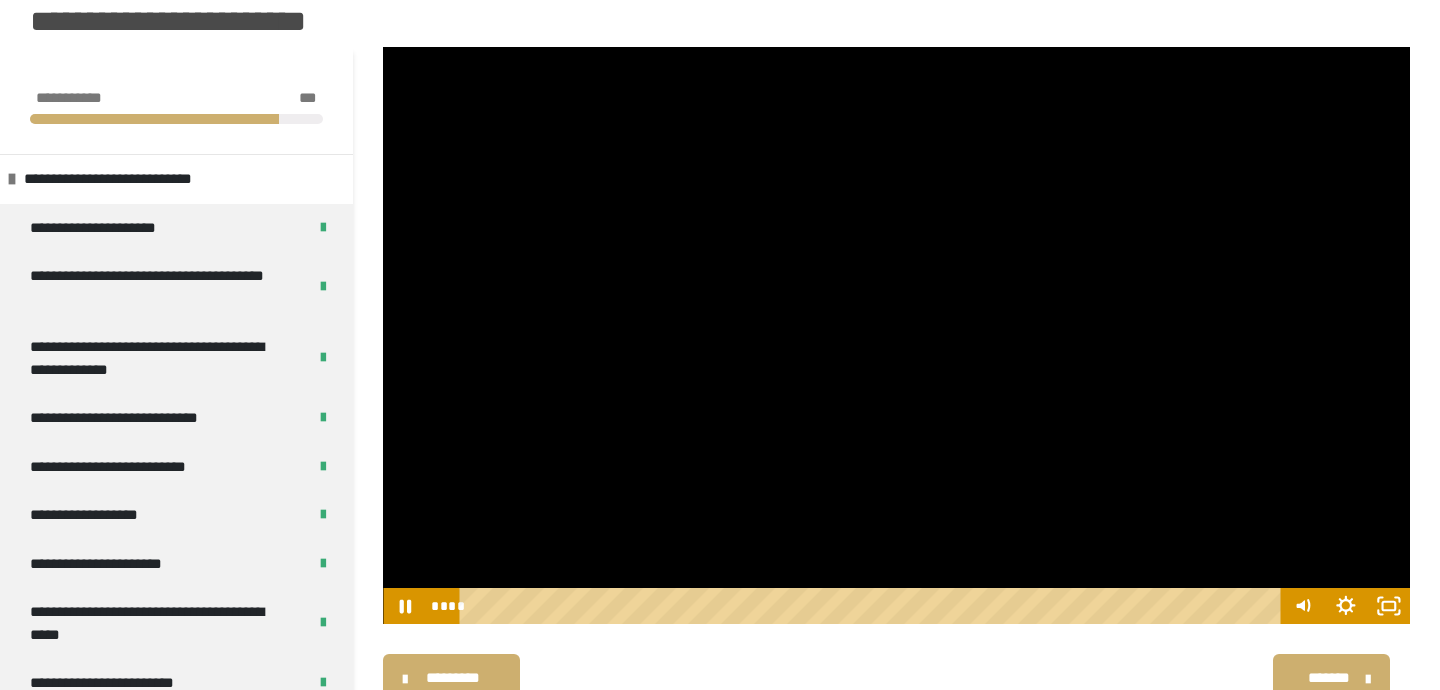 click at bounding box center (896, 336) 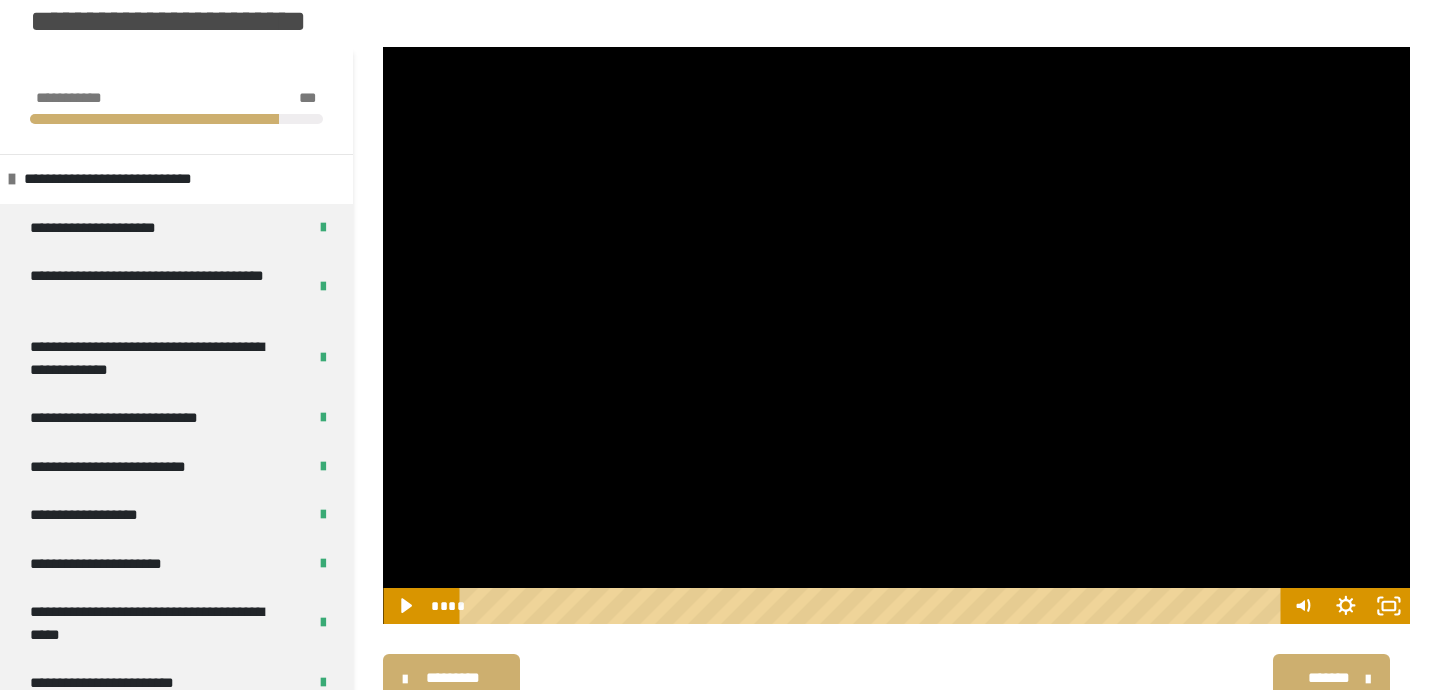 click at bounding box center [896, 336] 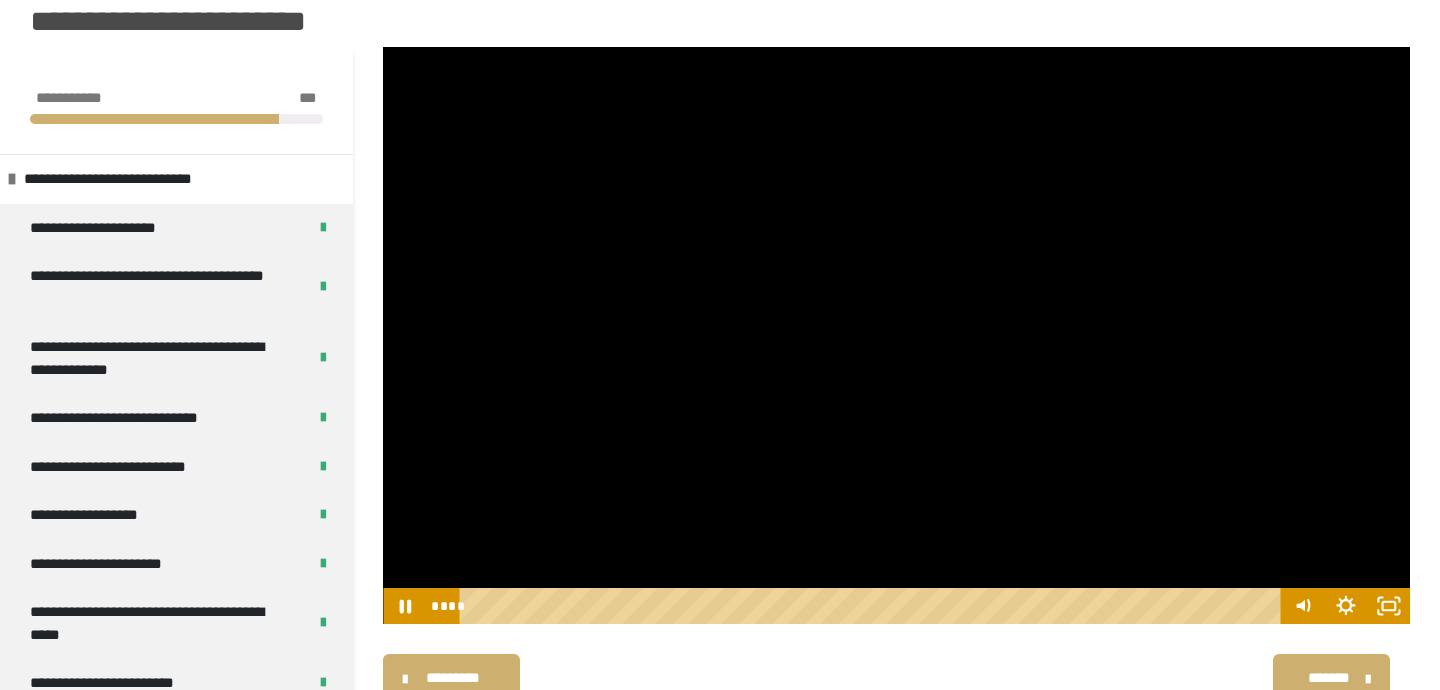click at bounding box center (896, 336) 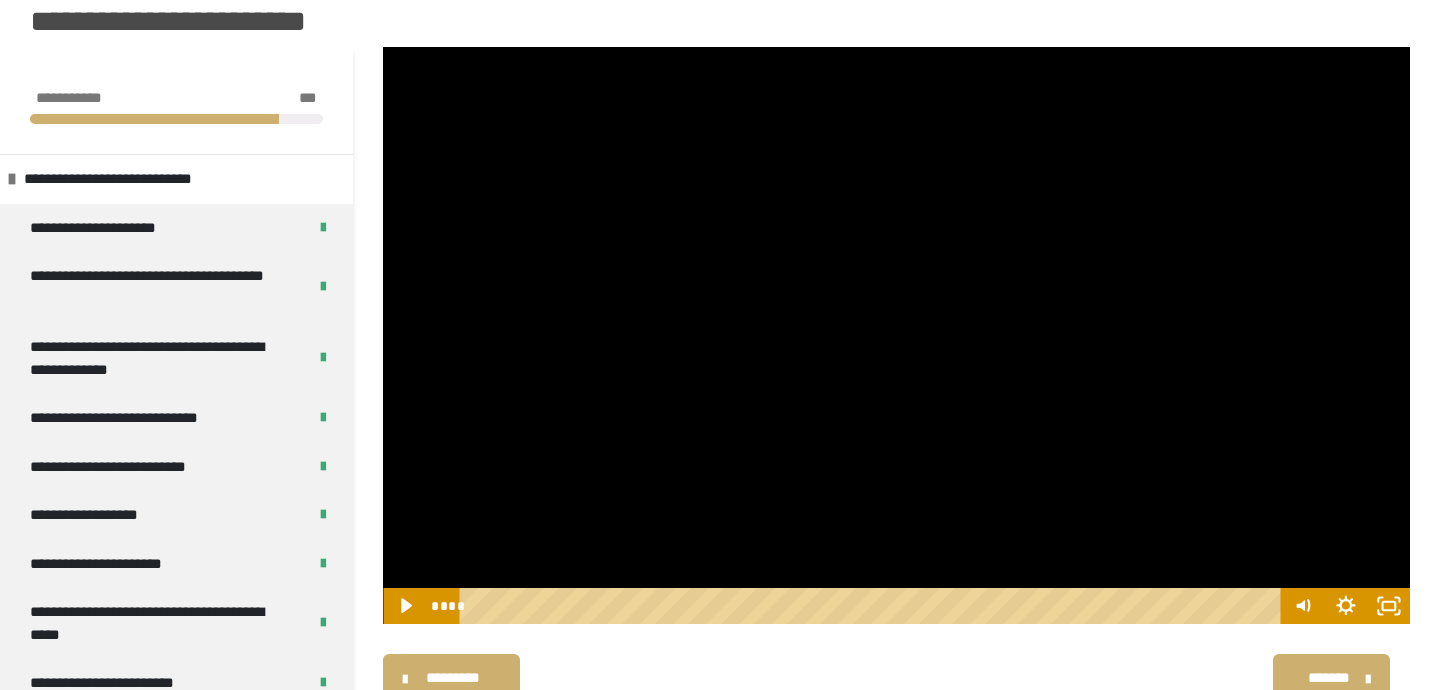 click at bounding box center (896, 336) 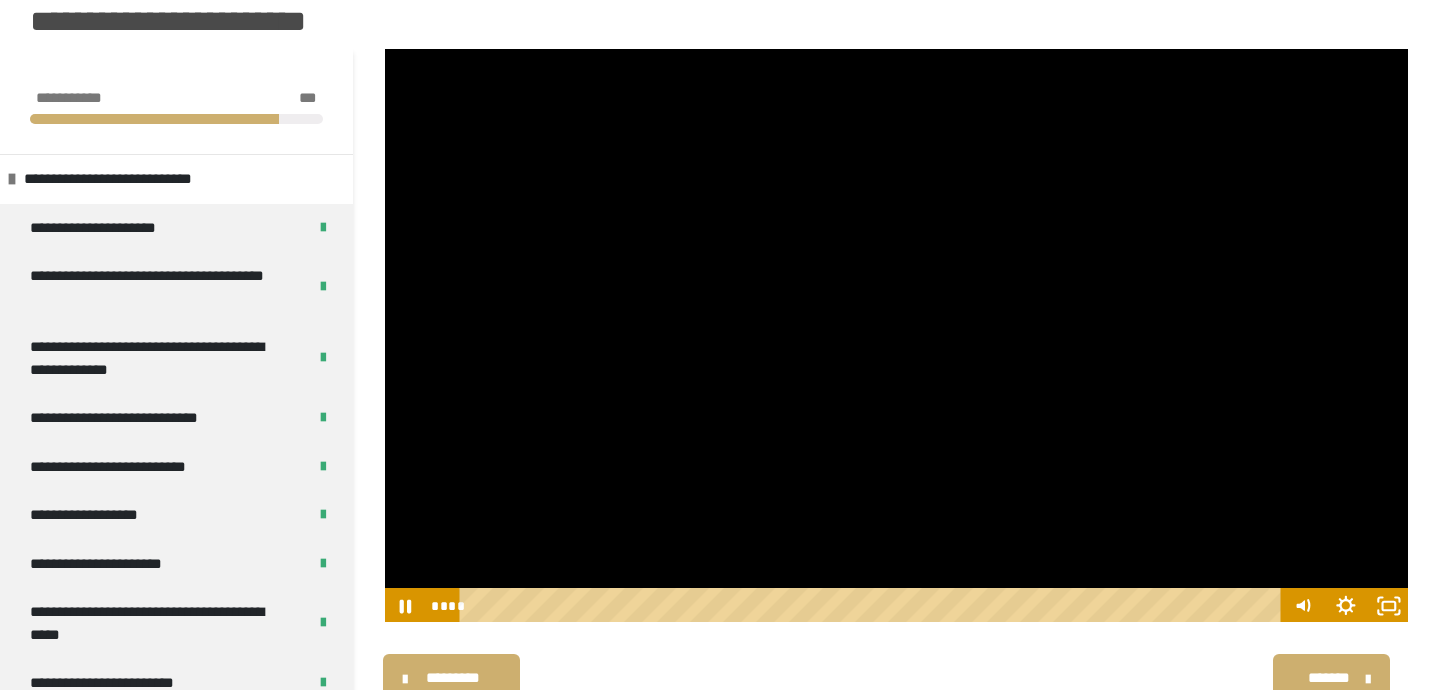 click on "********* ******** *******" at bounding box center (896, 678) 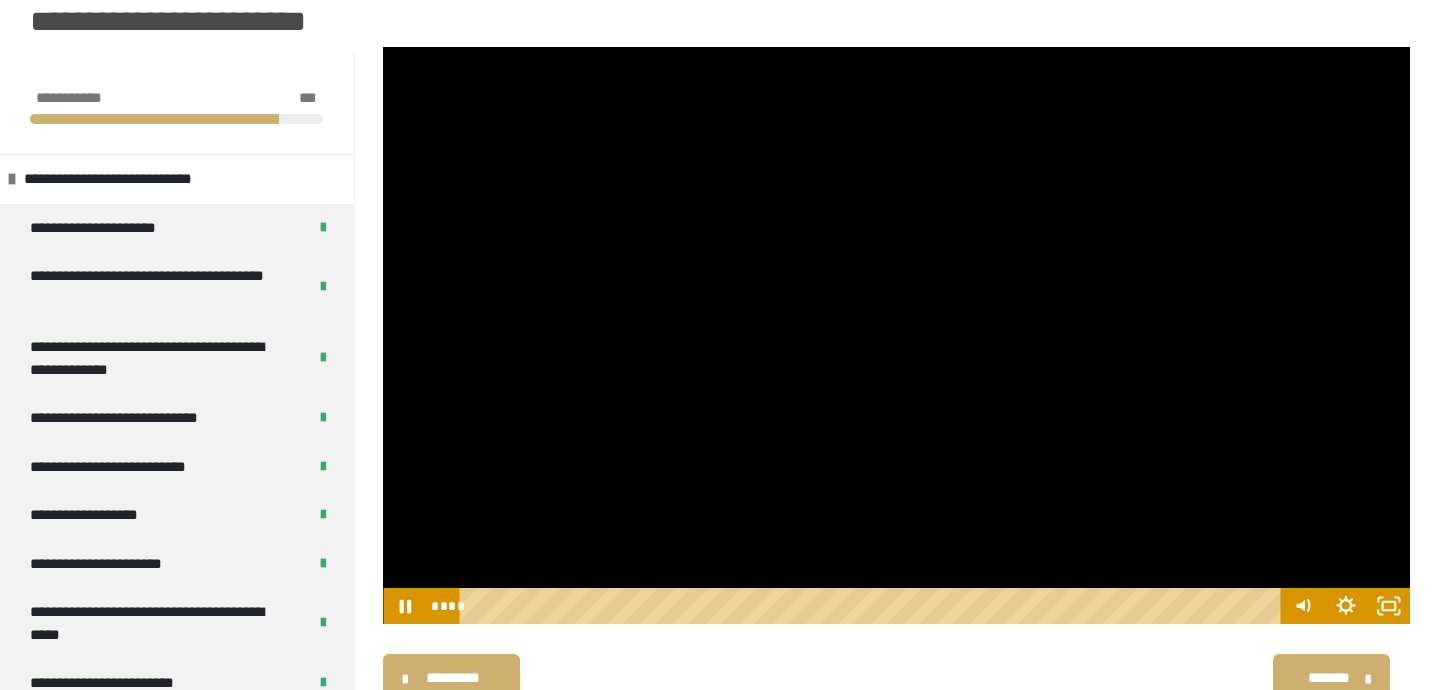 scroll, scrollTop: 253, scrollLeft: 0, axis: vertical 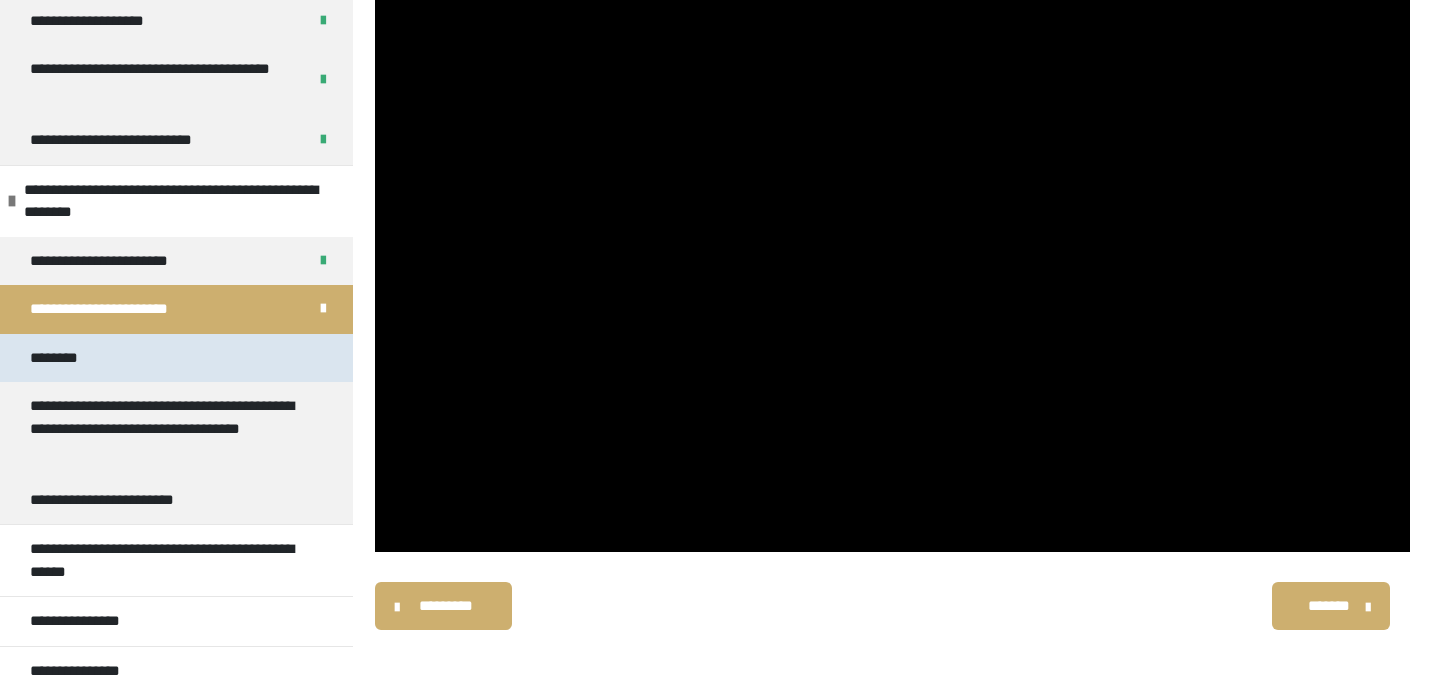 click on "********" at bounding box center (176, 358) 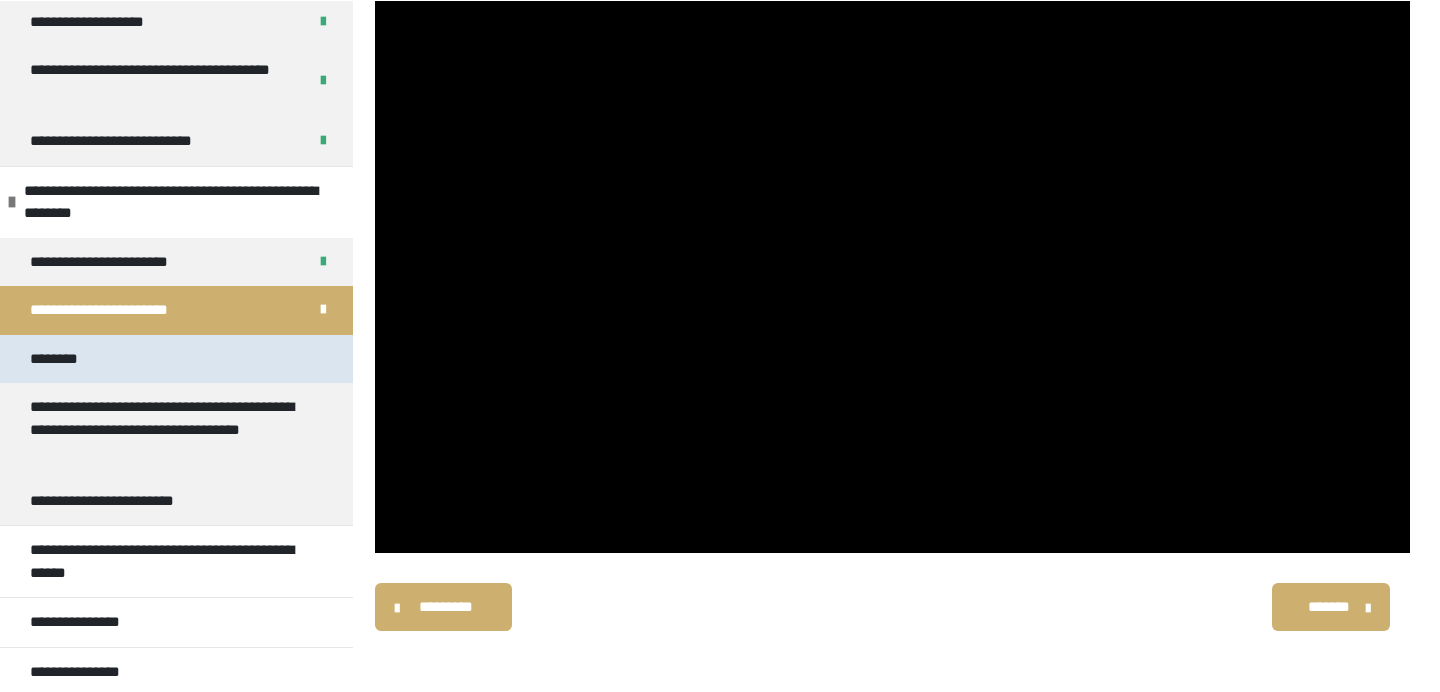 scroll, scrollTop: 234, scrollLeft: 0, axis: vertical 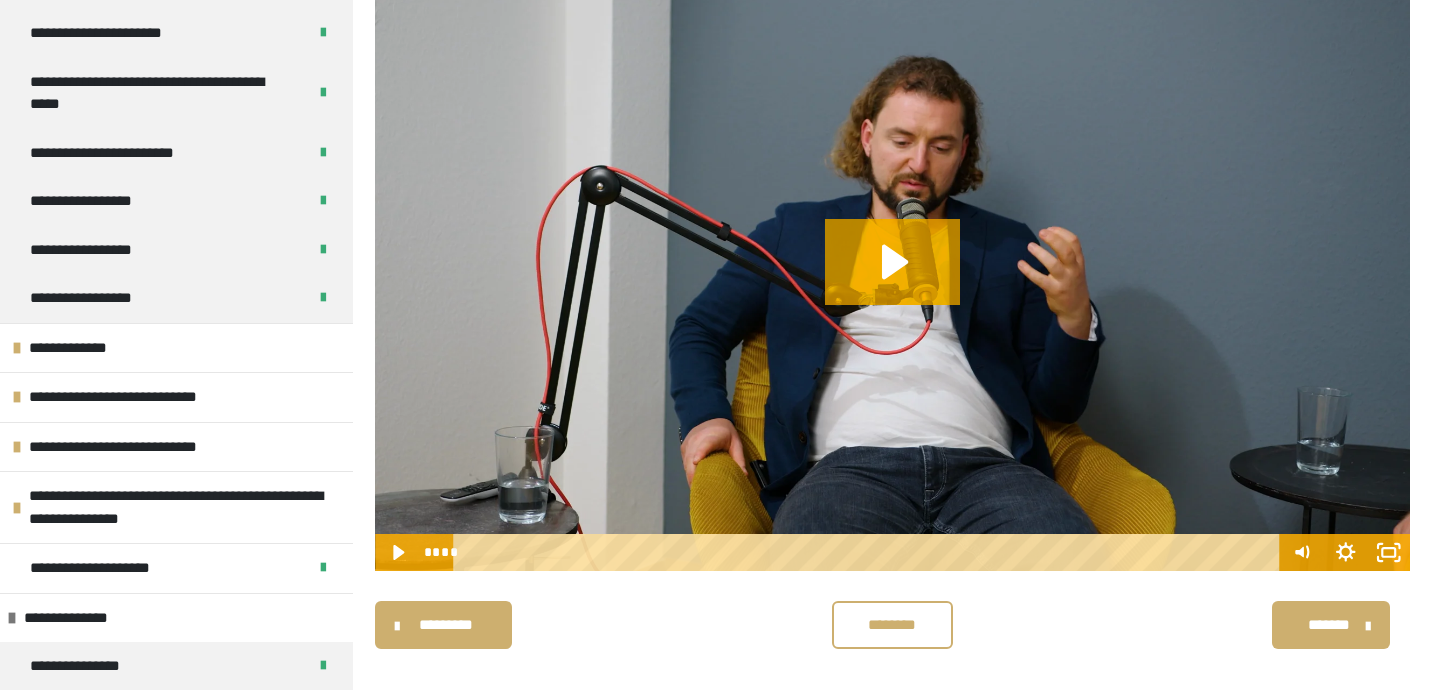 click at bounding box center (892, 281) 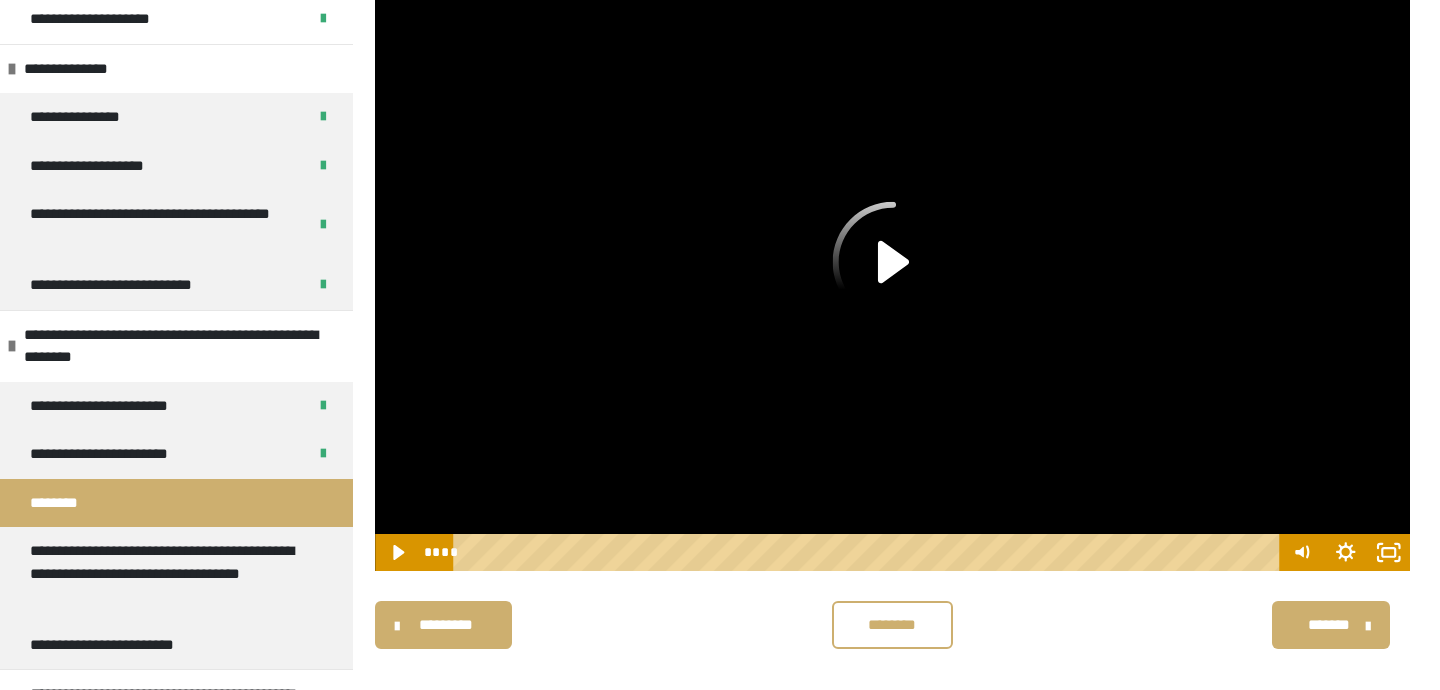scroll, scrollTop: 1178, scrollLeft: 0, axis: vertical 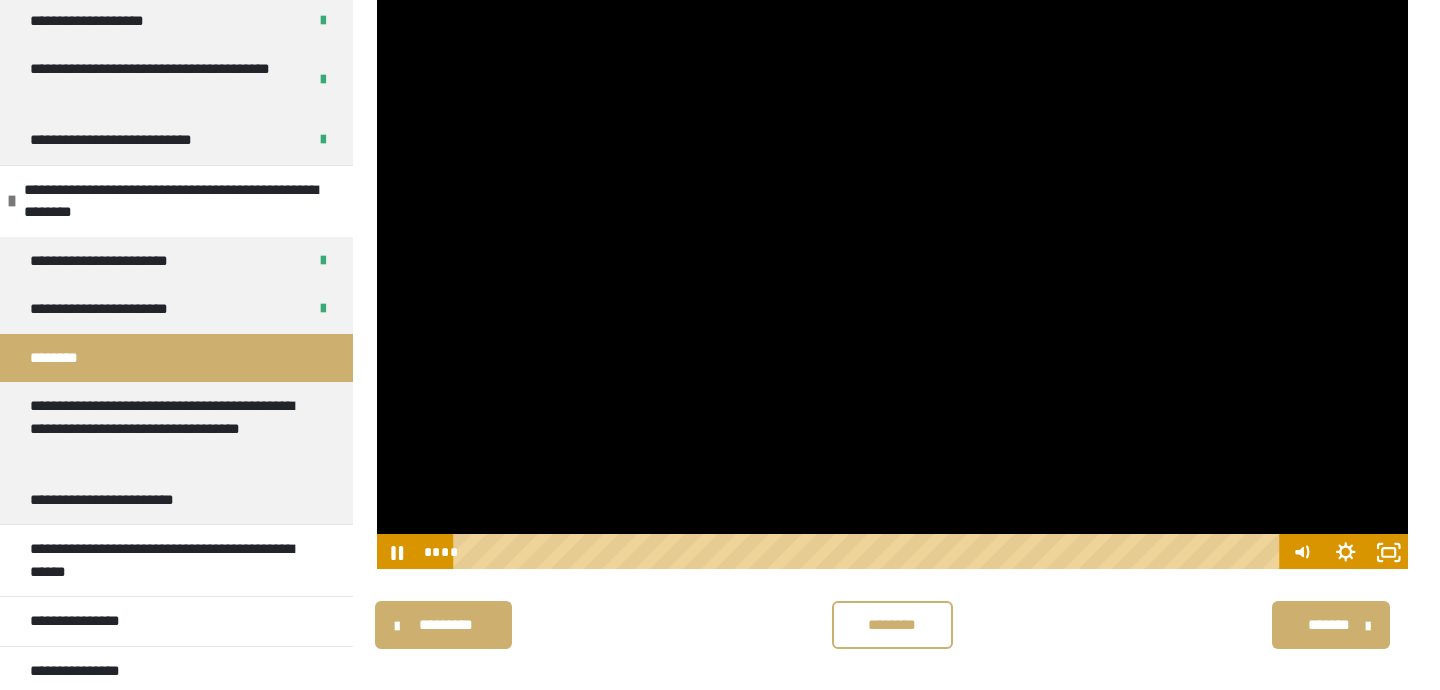 click at bounding box center [892, 281] 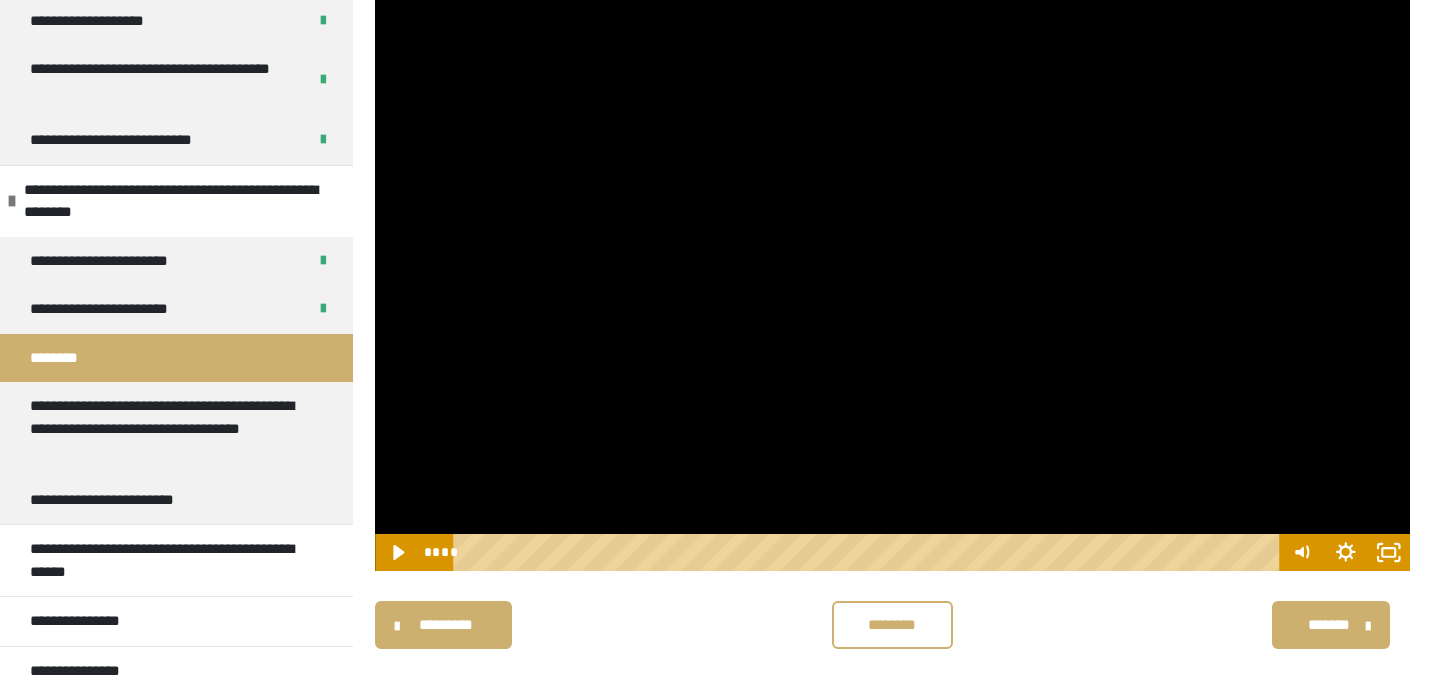 click at bounding box center (892, 281) 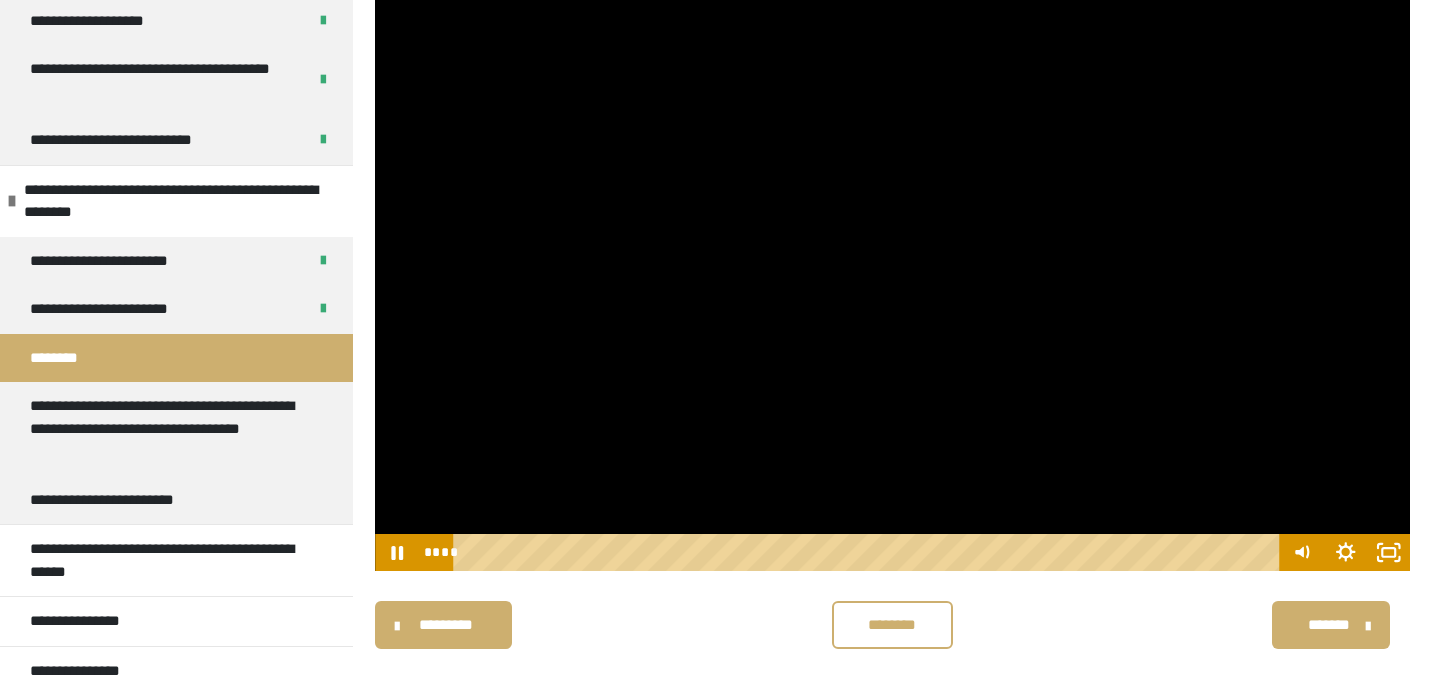 scroll, scrollTop: 214, scrollLeft: 0, axis: vertical 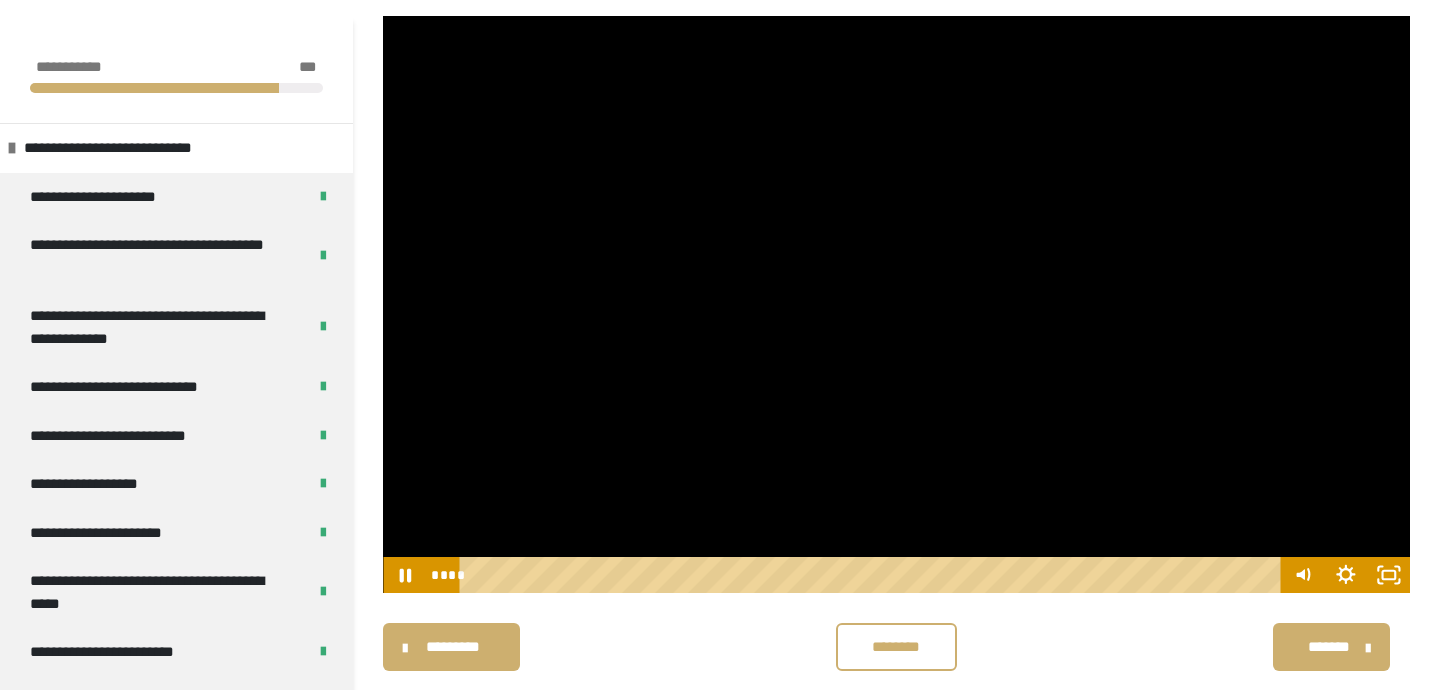 click at bounding box center [896, 305] 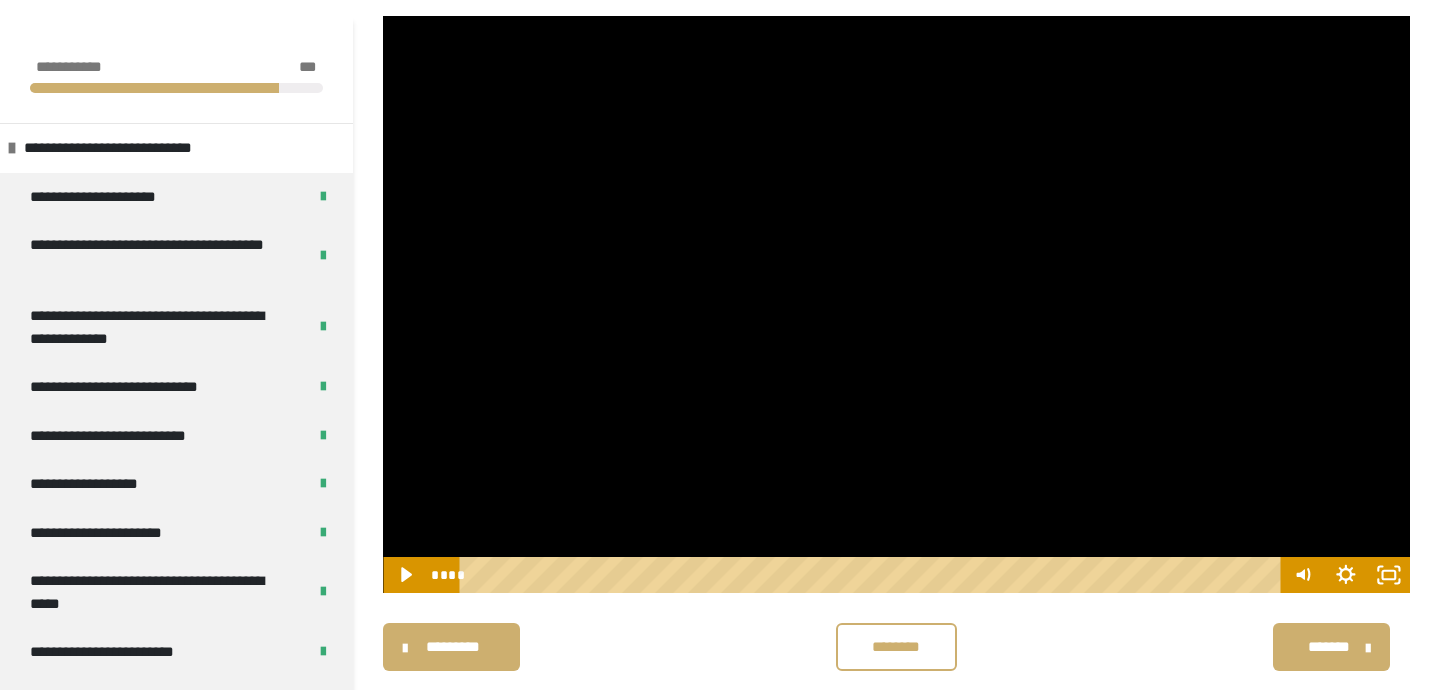click at bounding box center (896, 305) 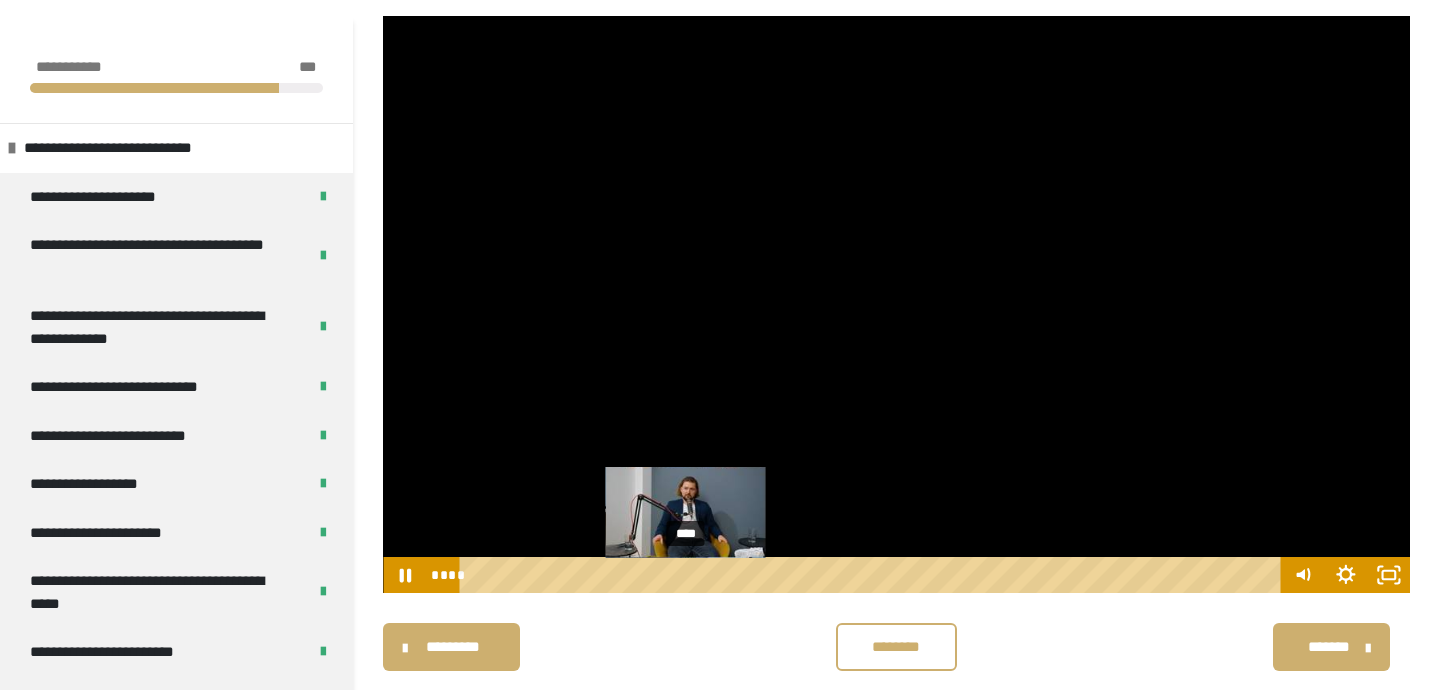 click on "****" at bounding box center [873, 575] 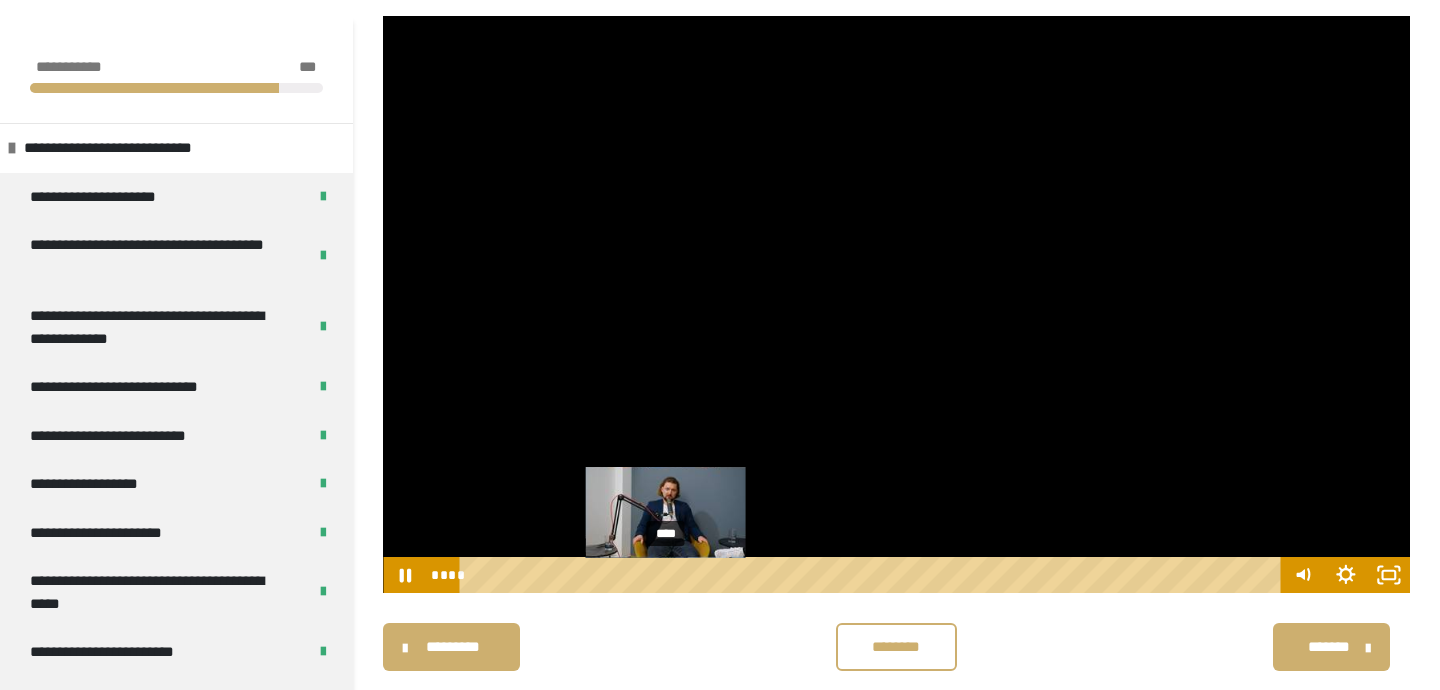 click on "****" at bounding box center [873, 575] 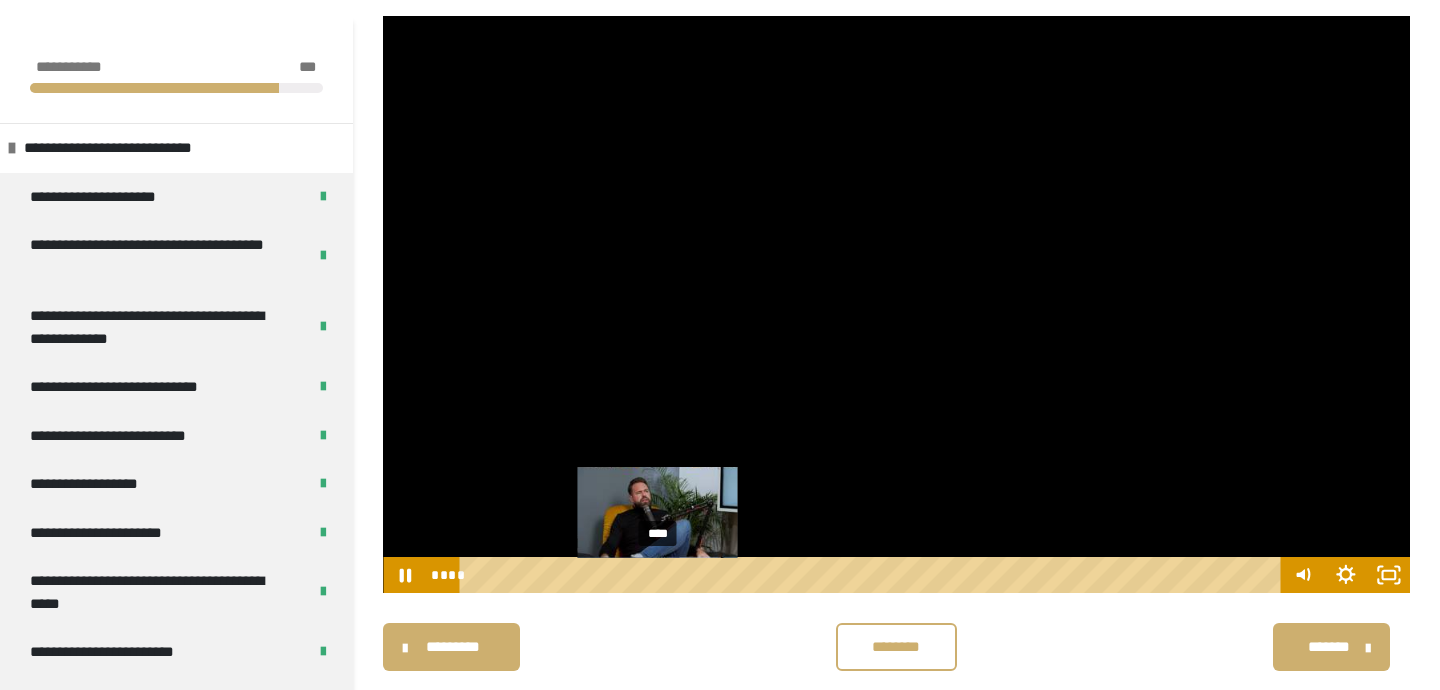click on "****" at bounding box center (873, 575) 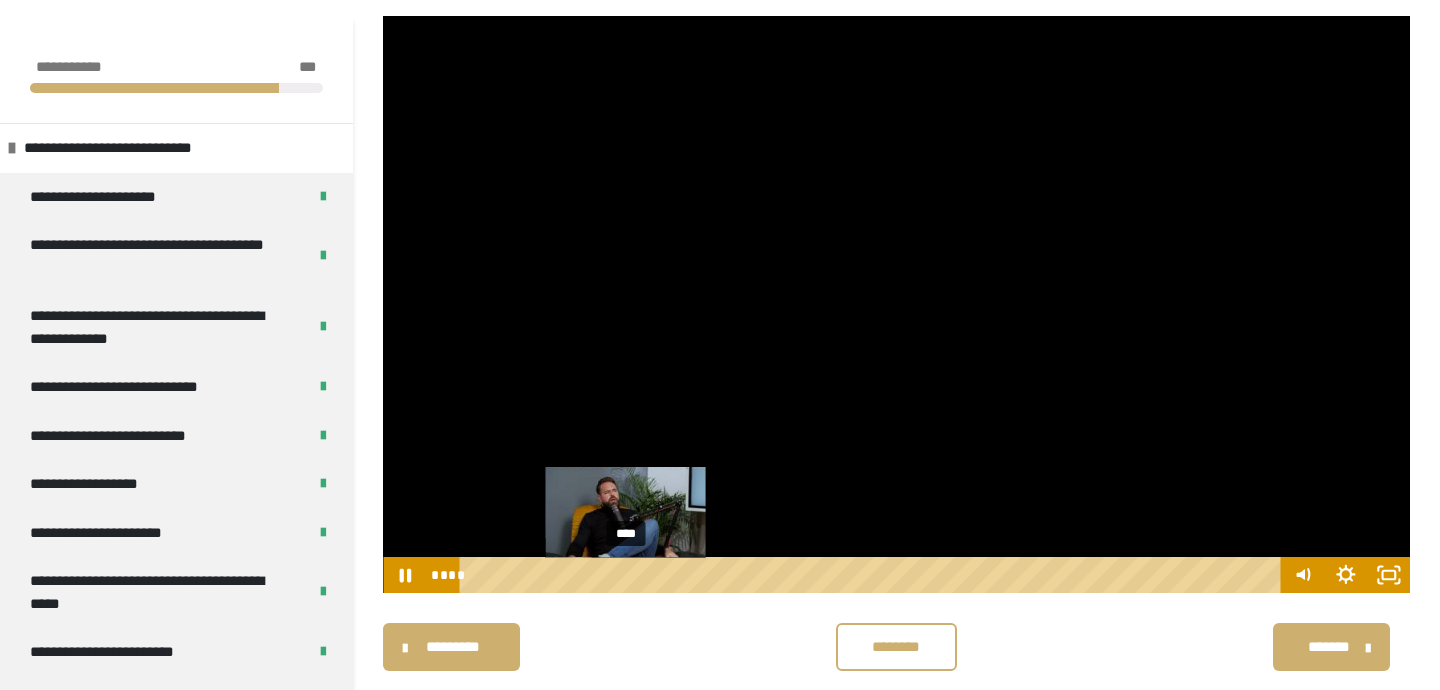 click on "****" at bounding box center (873, 575) 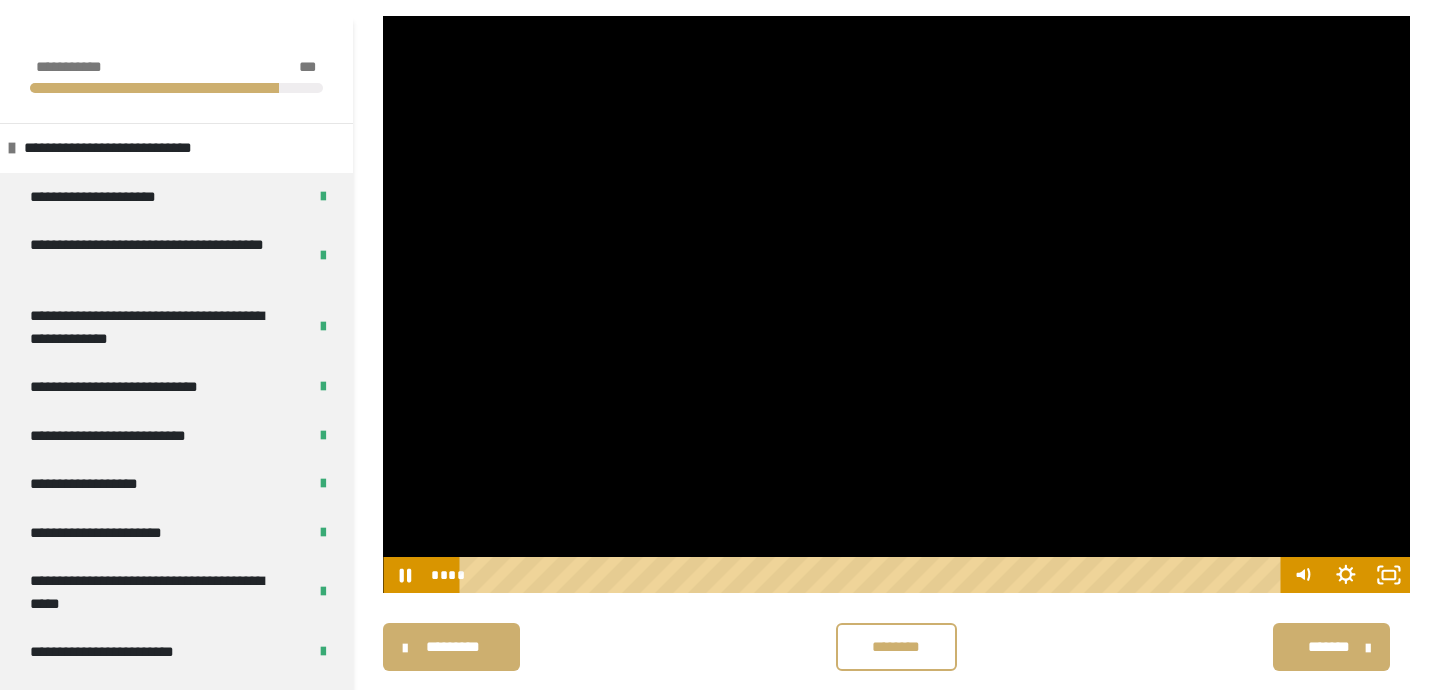 click at bounding box center [896, 305] 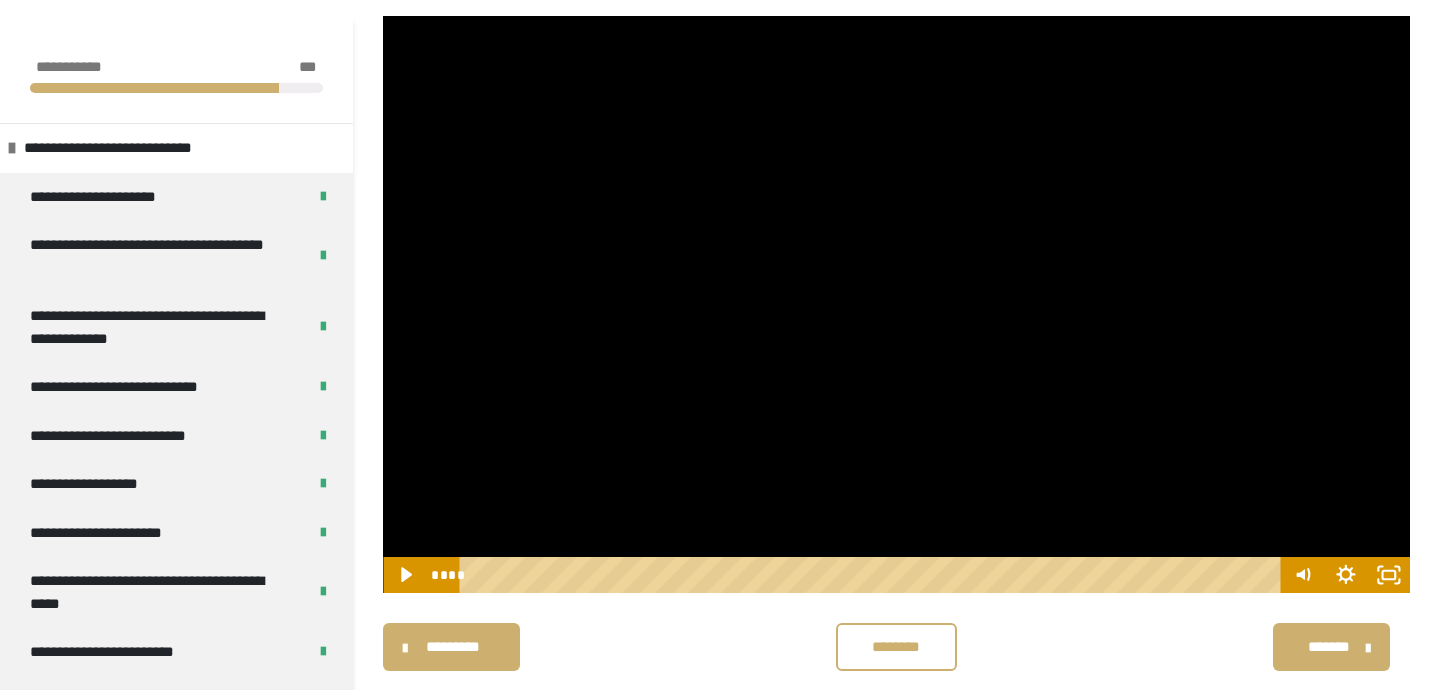 click at bounding box center [896, 305] 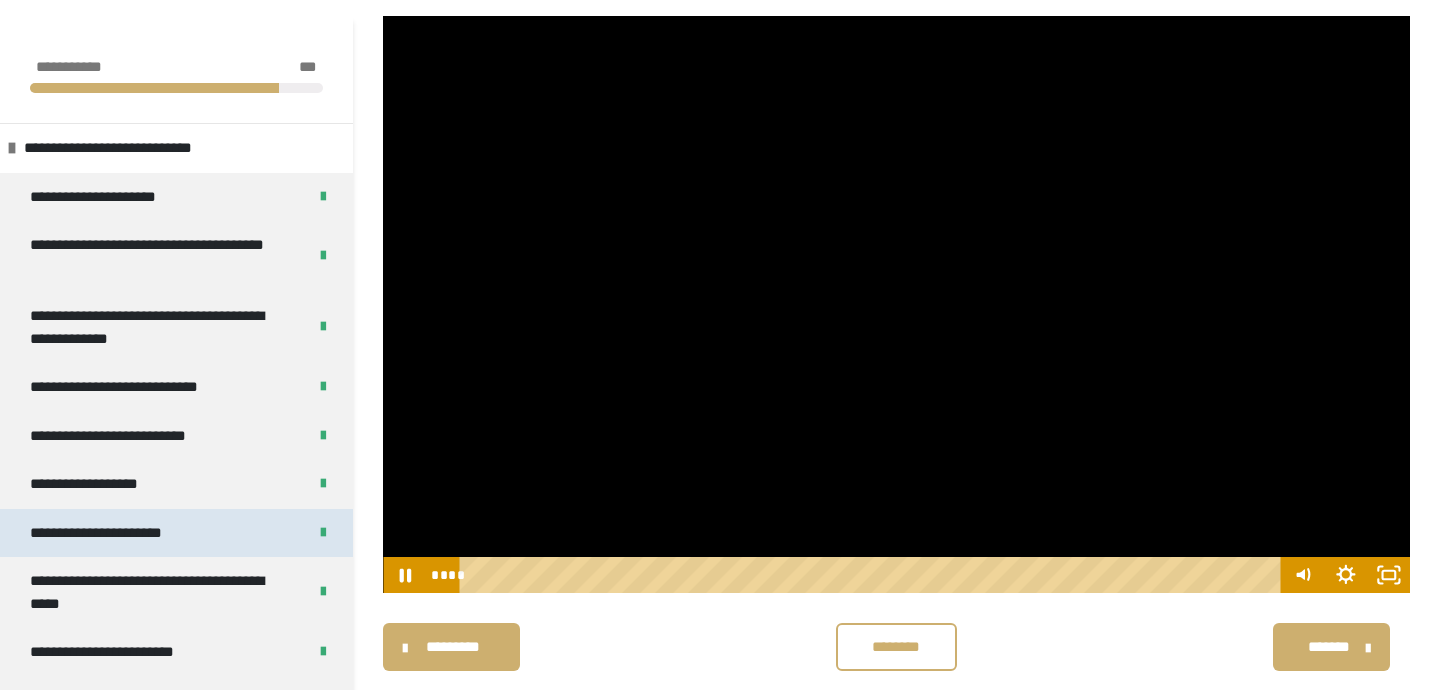 scroll, scrollTop: 253, scrollLeft: 0, axis: vertical 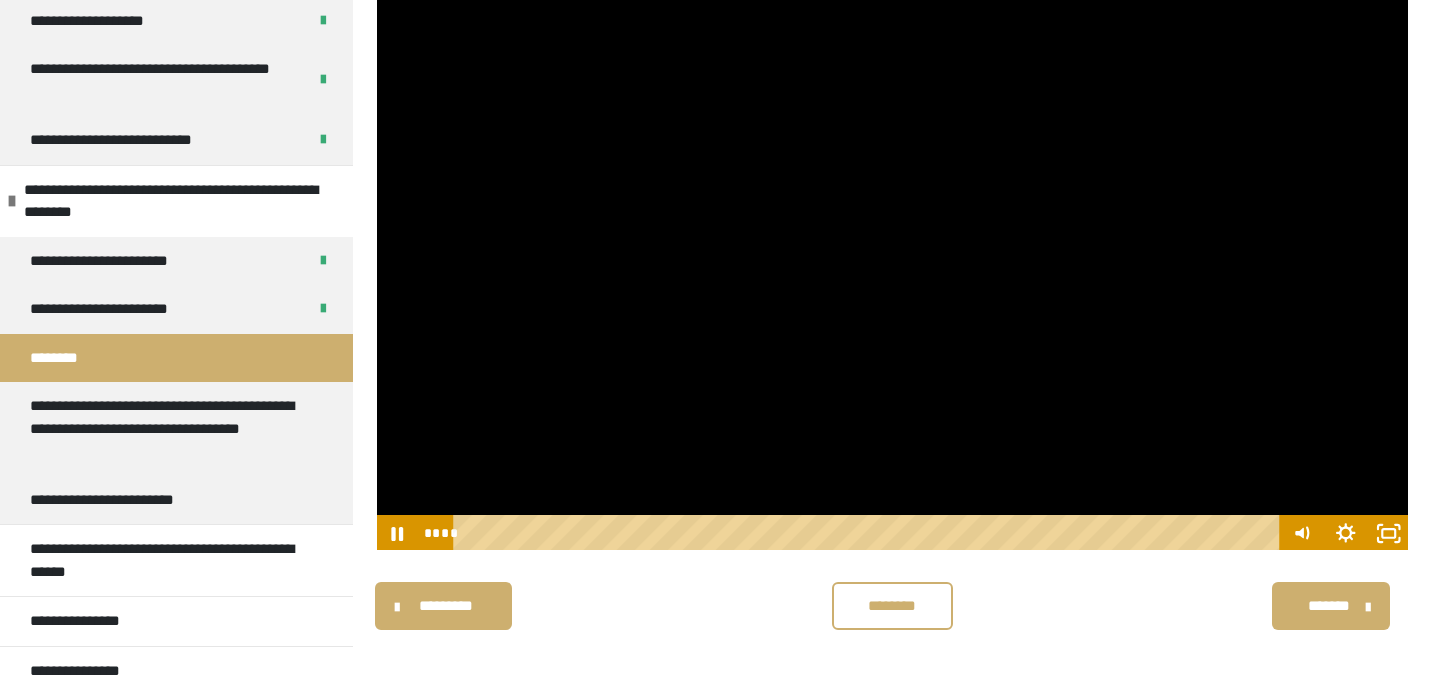 click at bounding box center (892, 262) 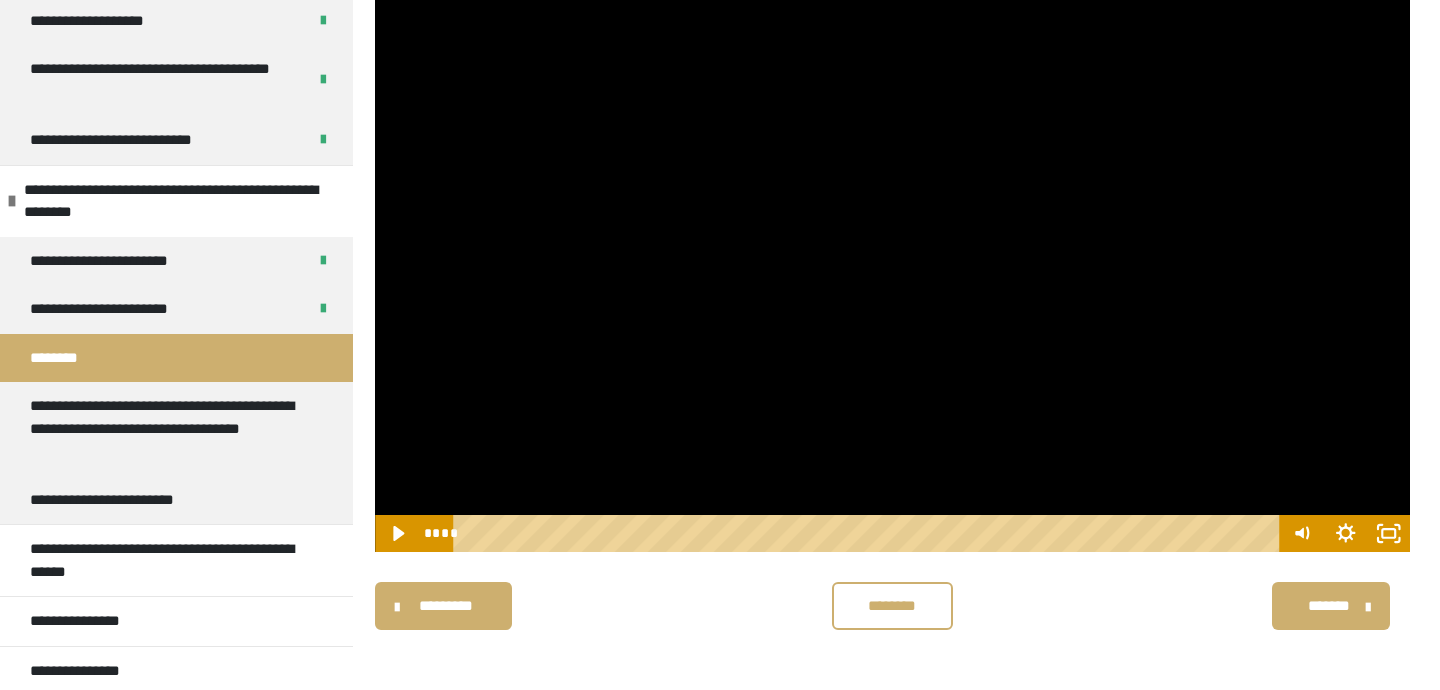 click at bounding box center (892, 262) 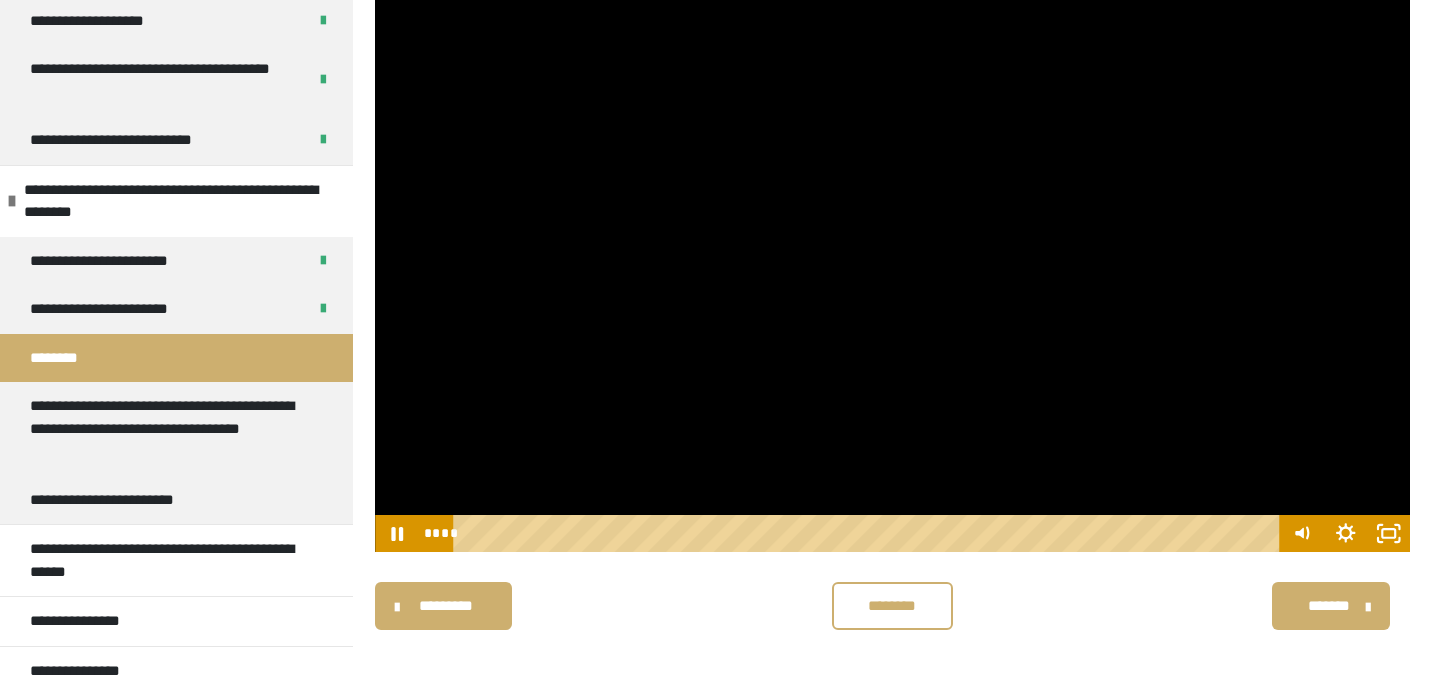 scroll, scrollTop: 216, scrollLeft: 0, axis: vertical 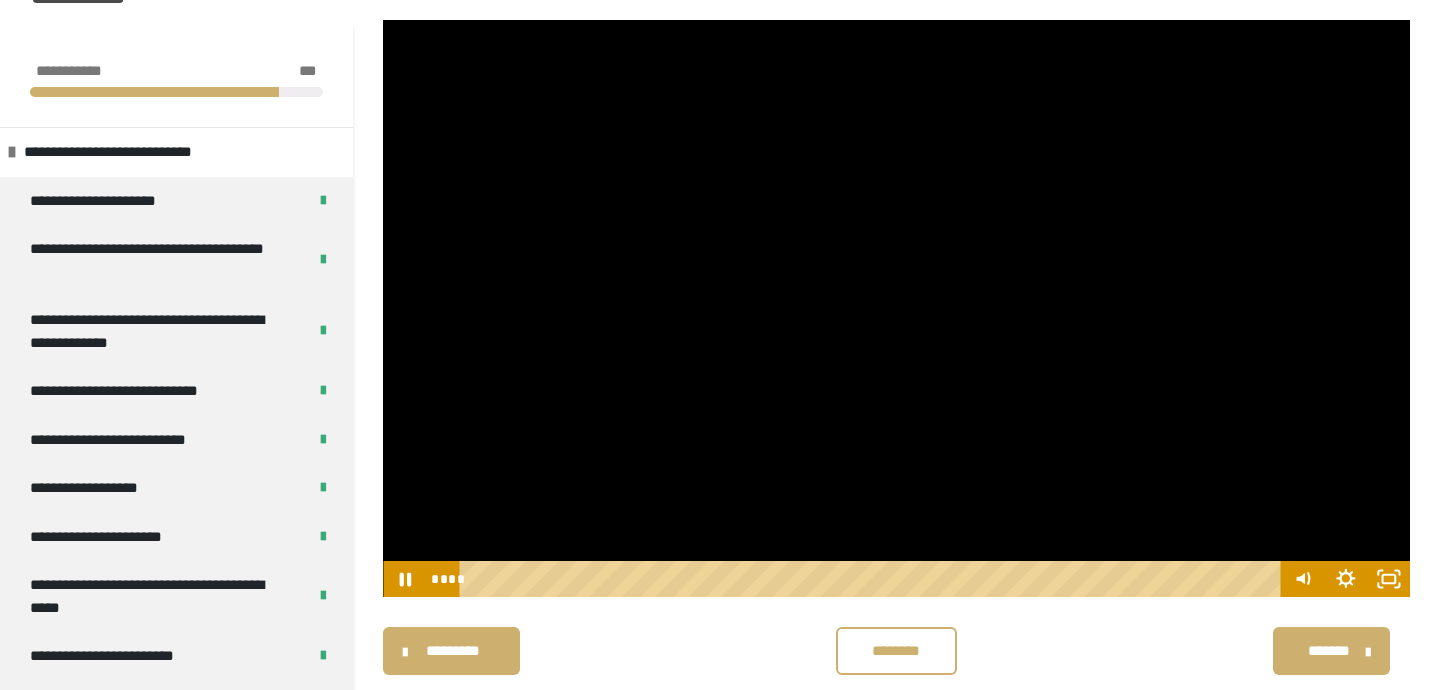 click at bounding box center (896, 309) 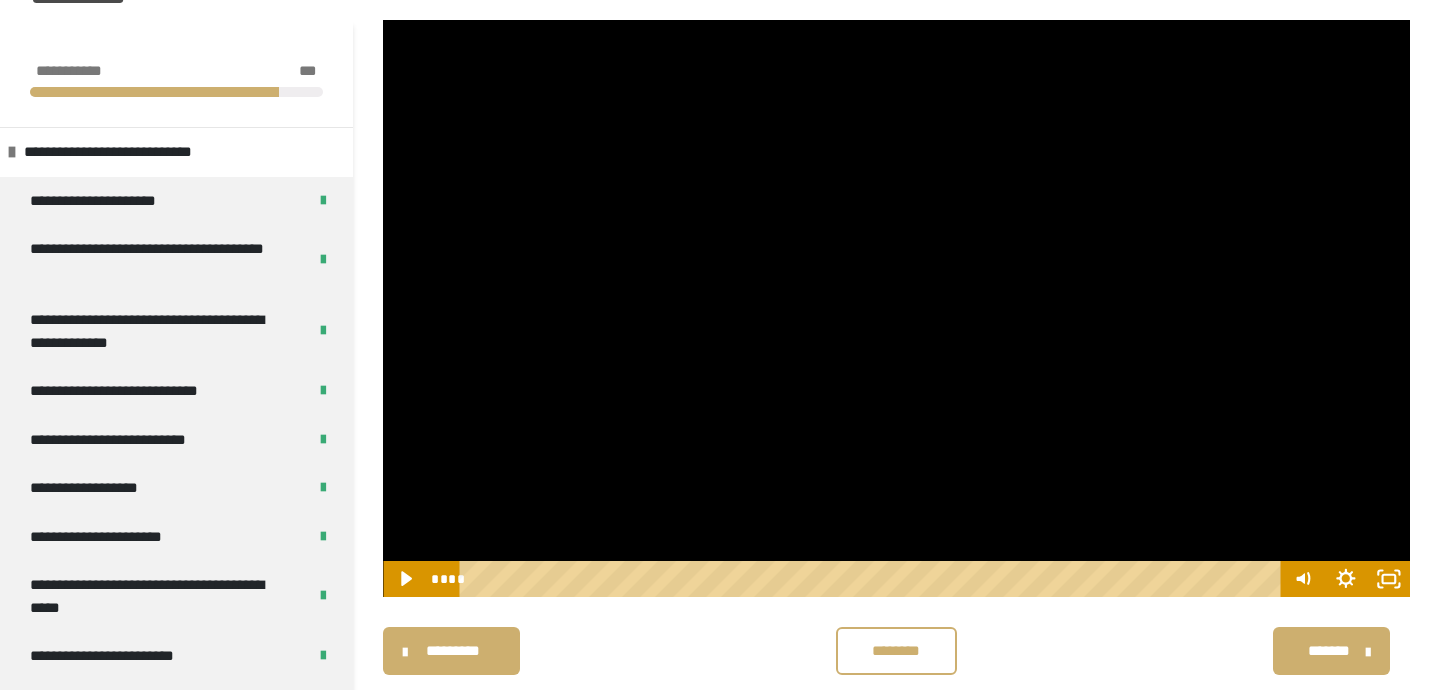 click at bounding box center [896, 309] 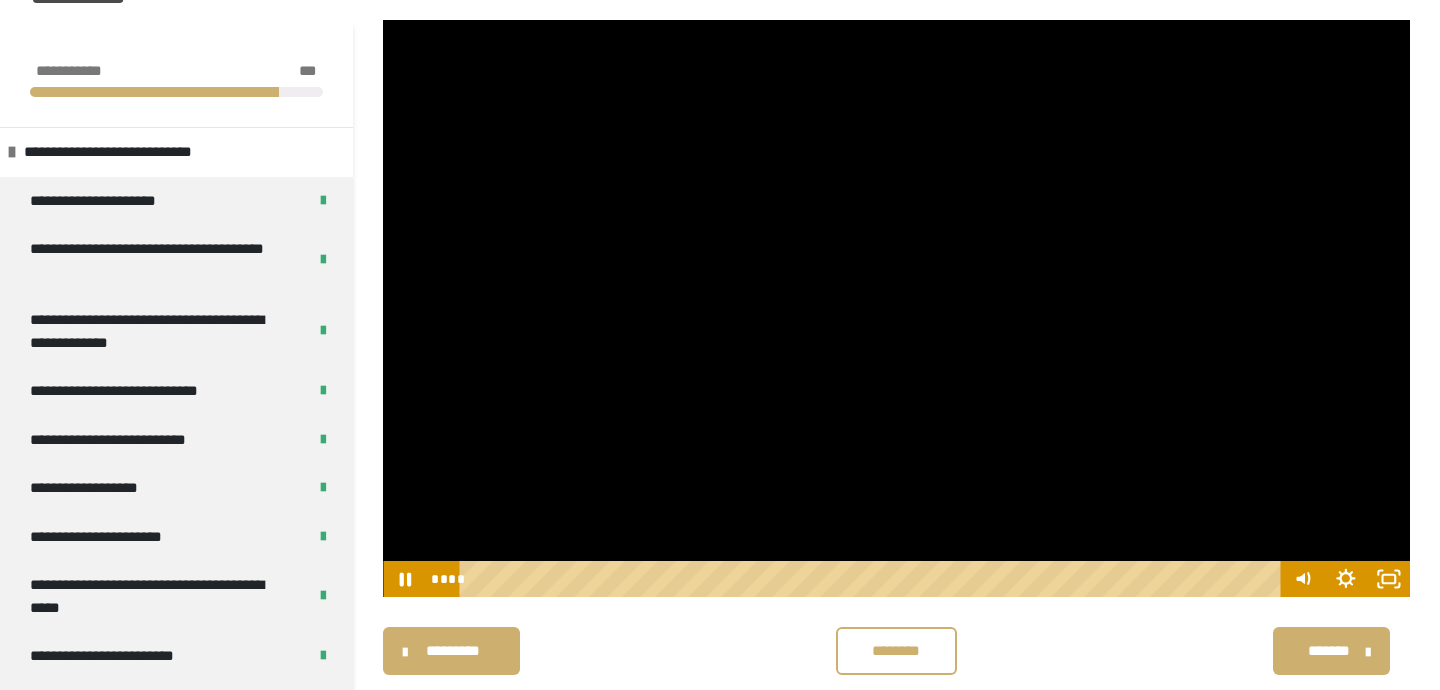 scroll, scrollTop: 253, scrollLeft: 0, axis: vertical 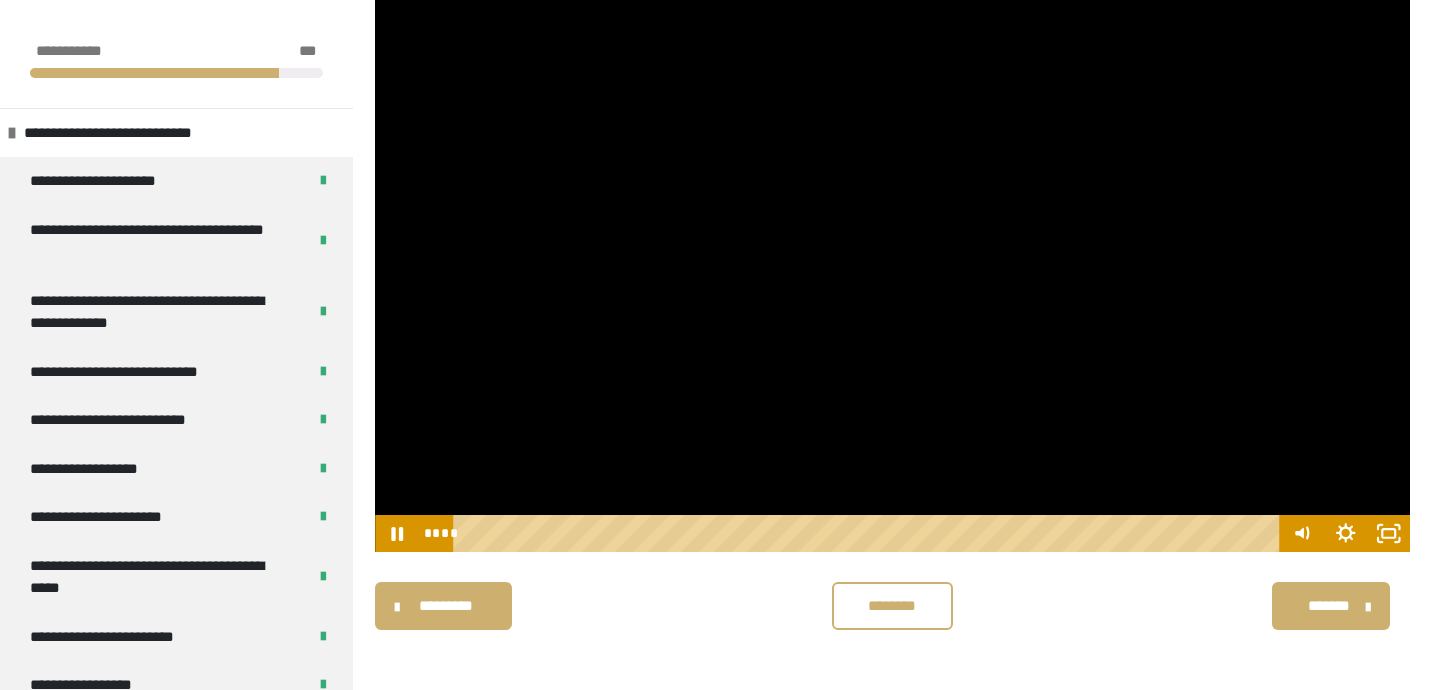 click at bounding box center (892, 262) 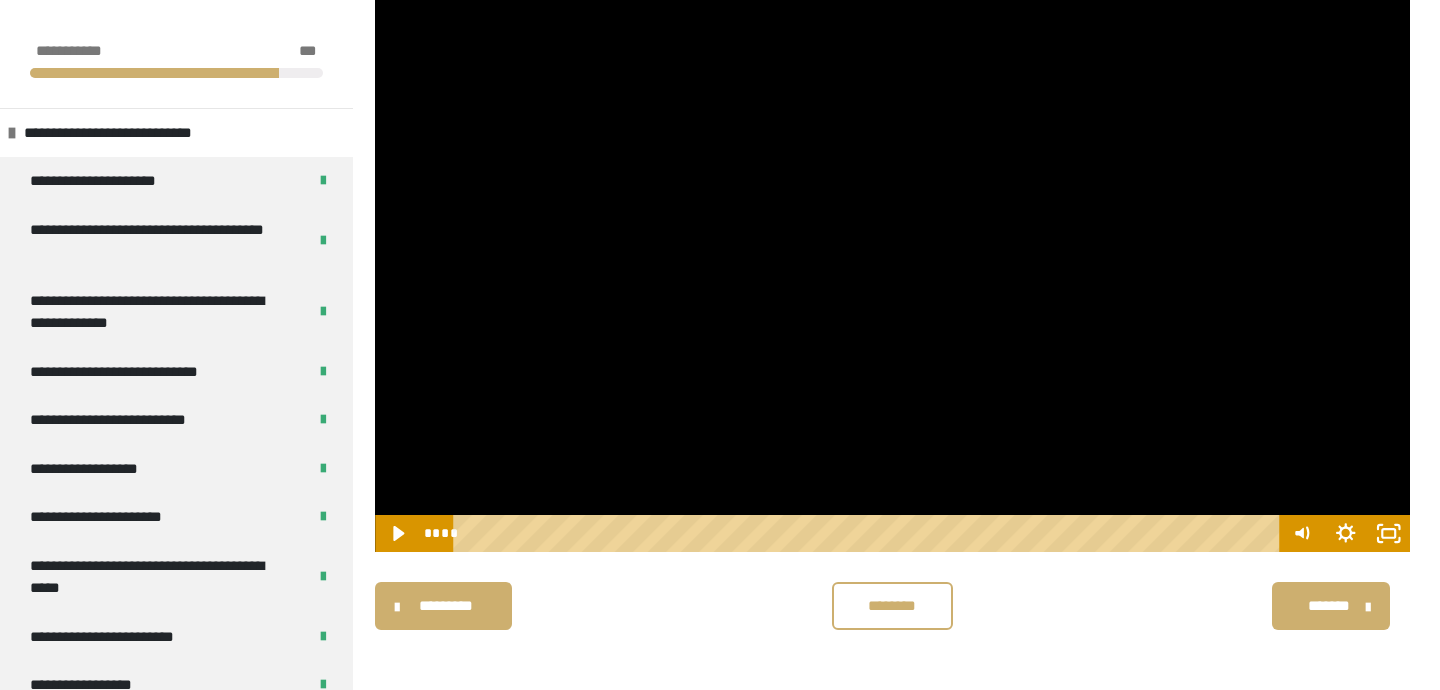 click at bounding box center [892, 262] 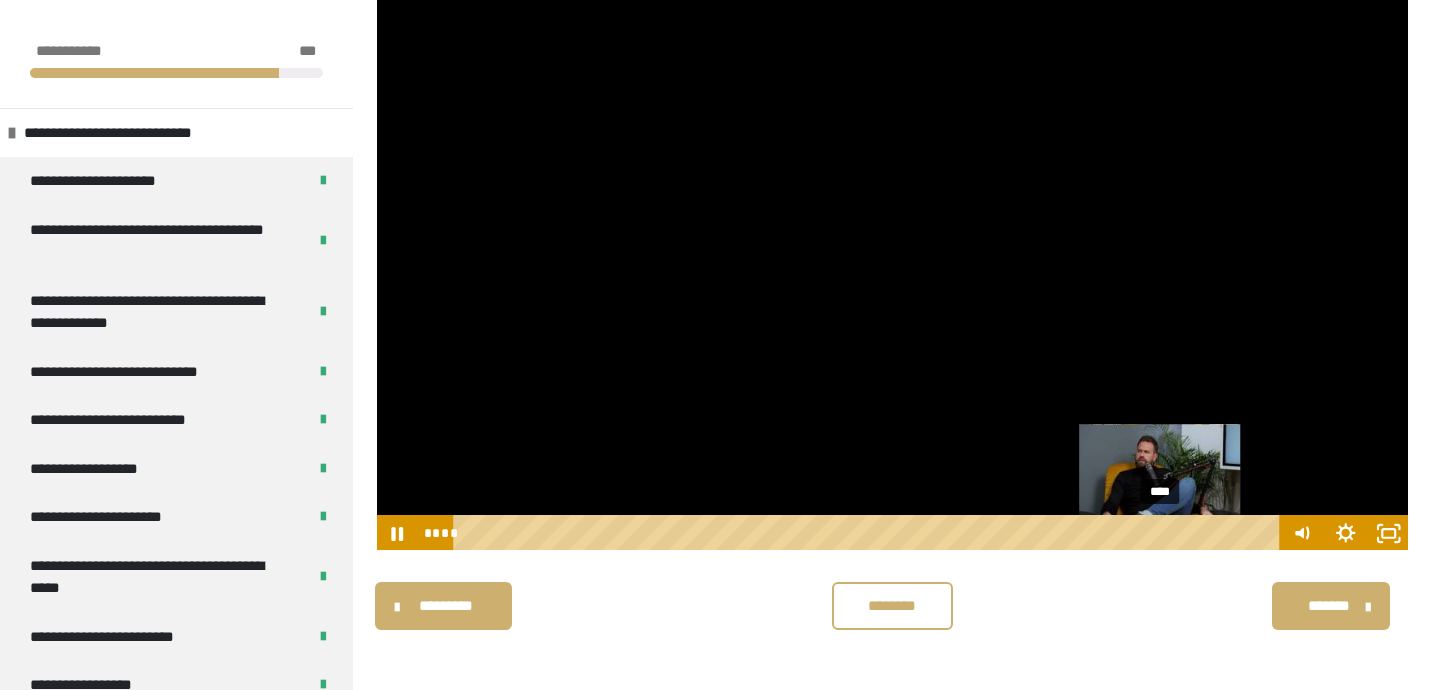 click on "****" at bounding box center (869, 533) 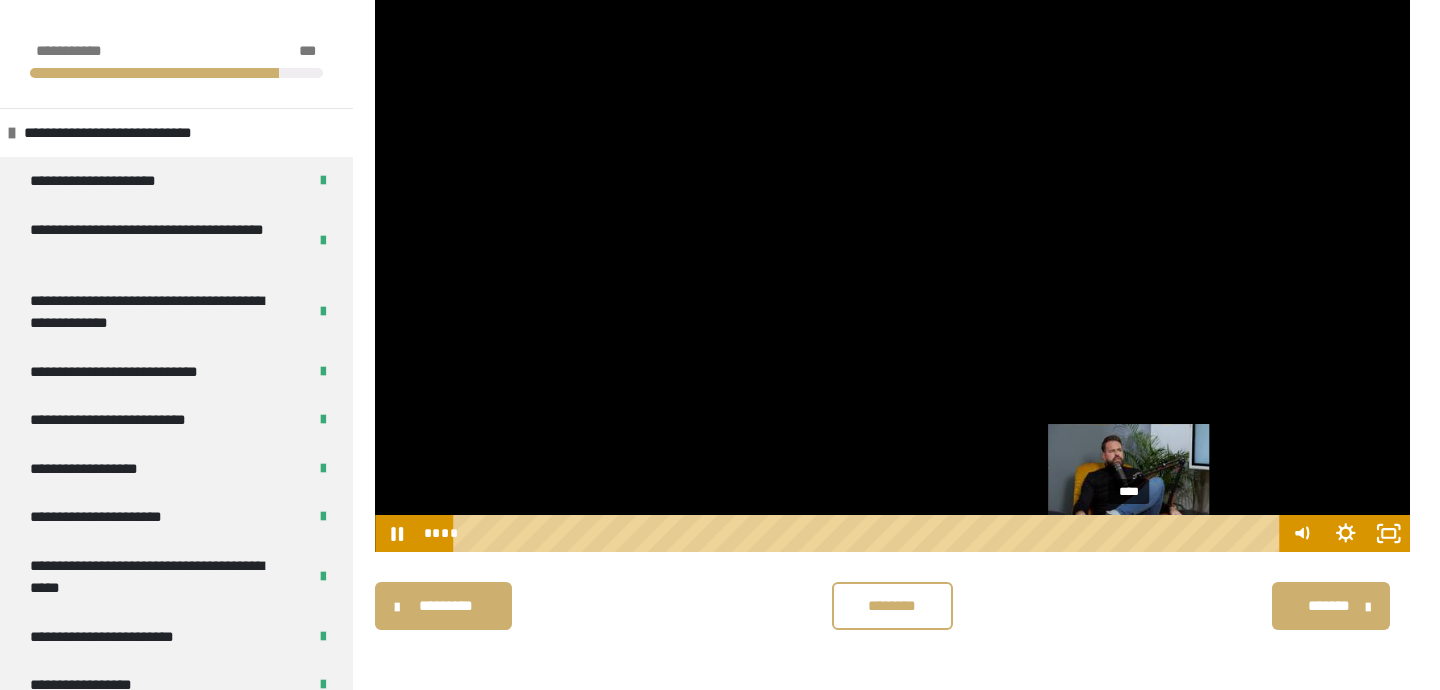 click on "****" at bounding box center (869, 533) 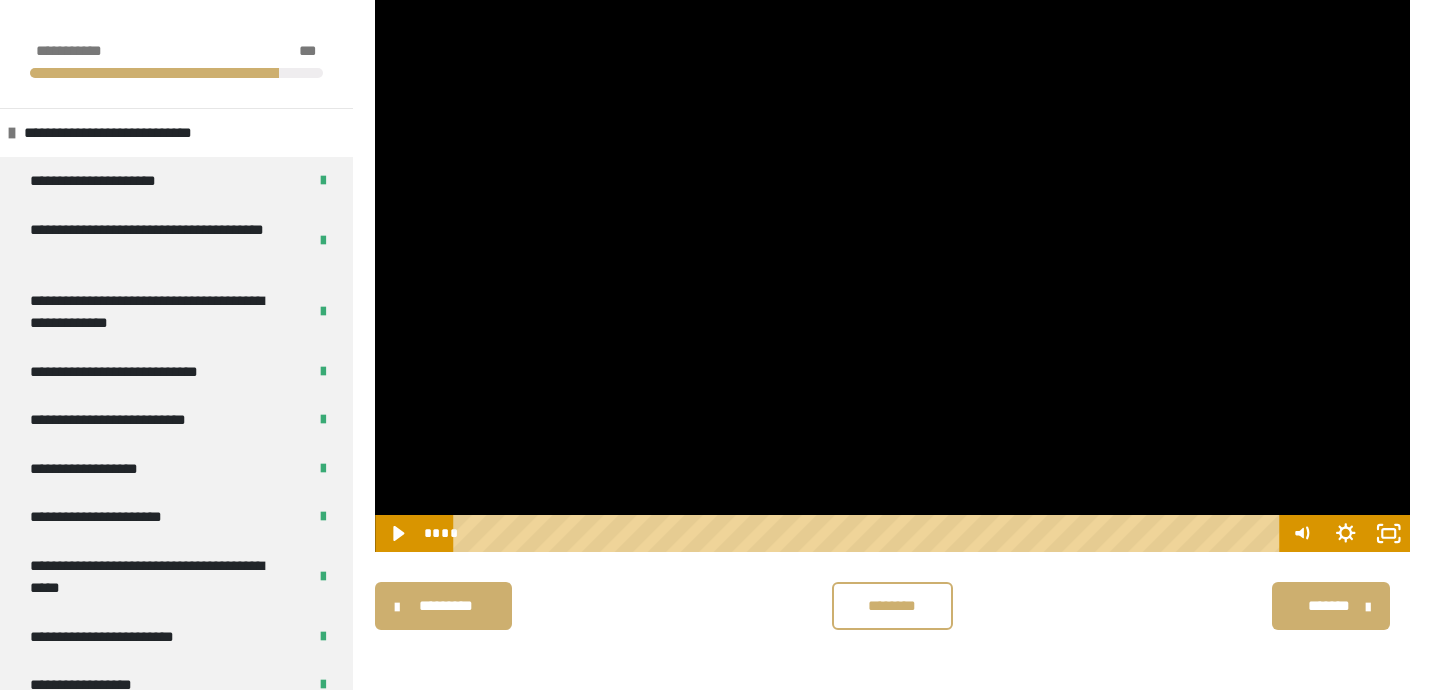 click at bounding box center (892, 262) 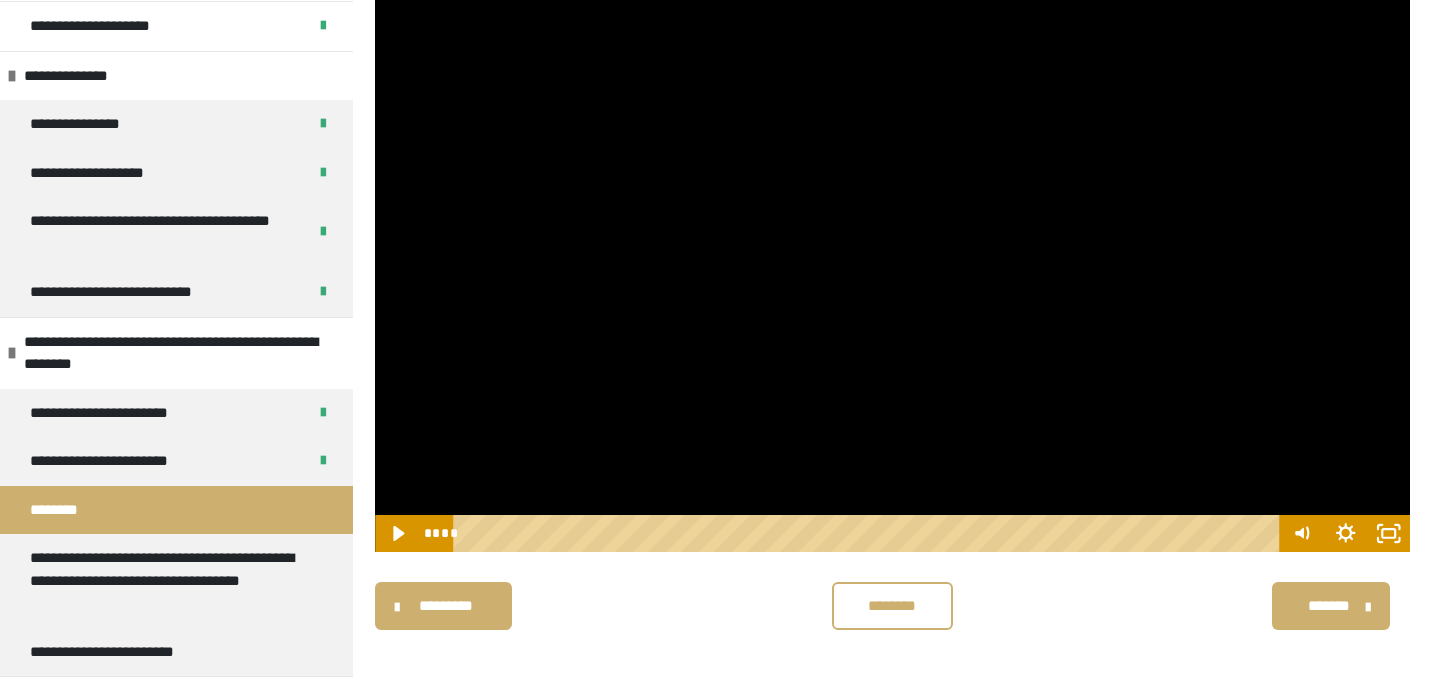 scroll, scrollTop: 1178, scrollLeft: 0, axis: vertical 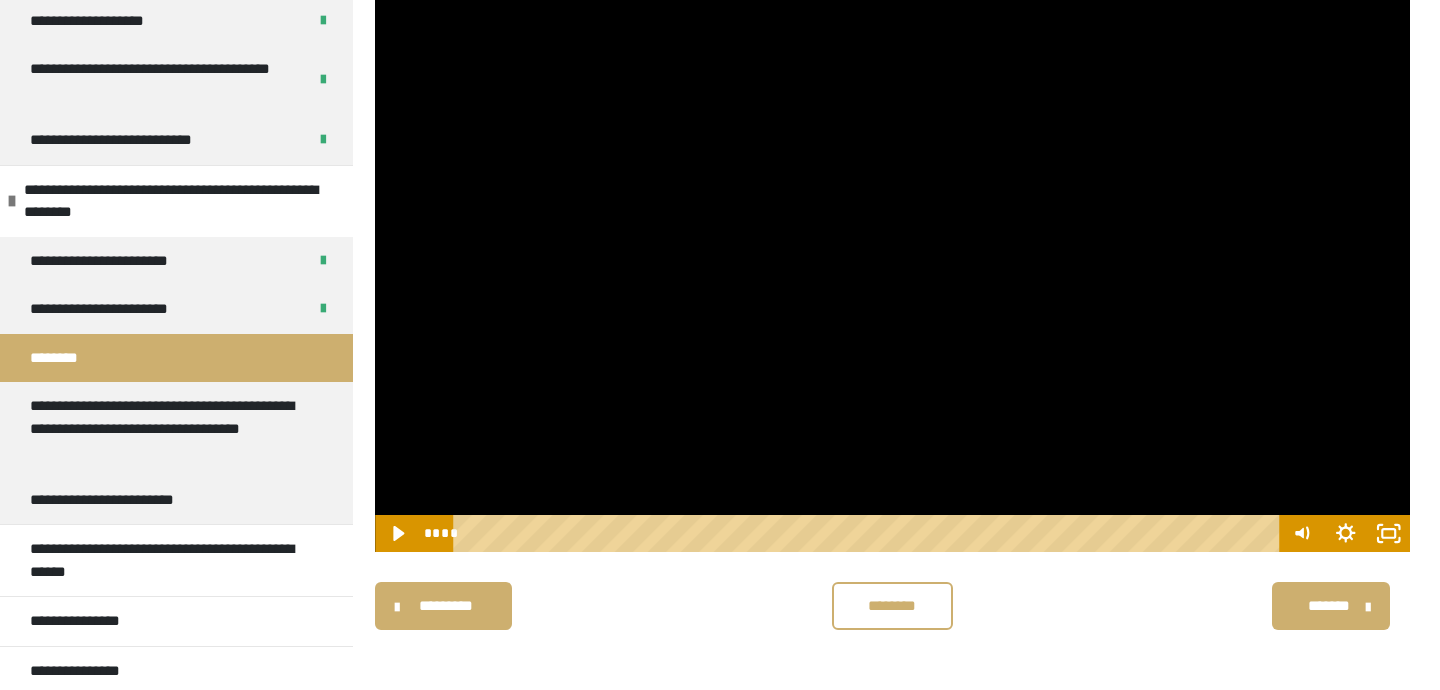 click on "********" at bounding box center [892, 606] 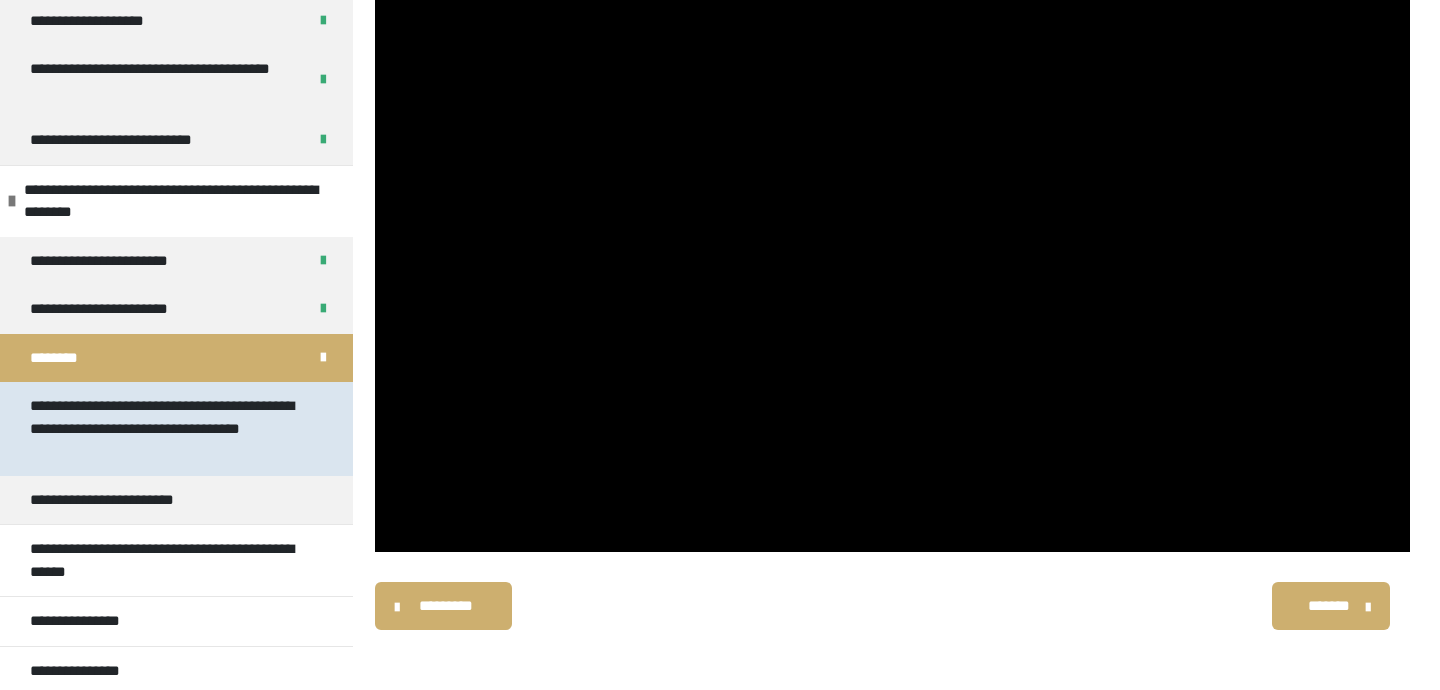 click on "**********" at bounding box center (168, 429) 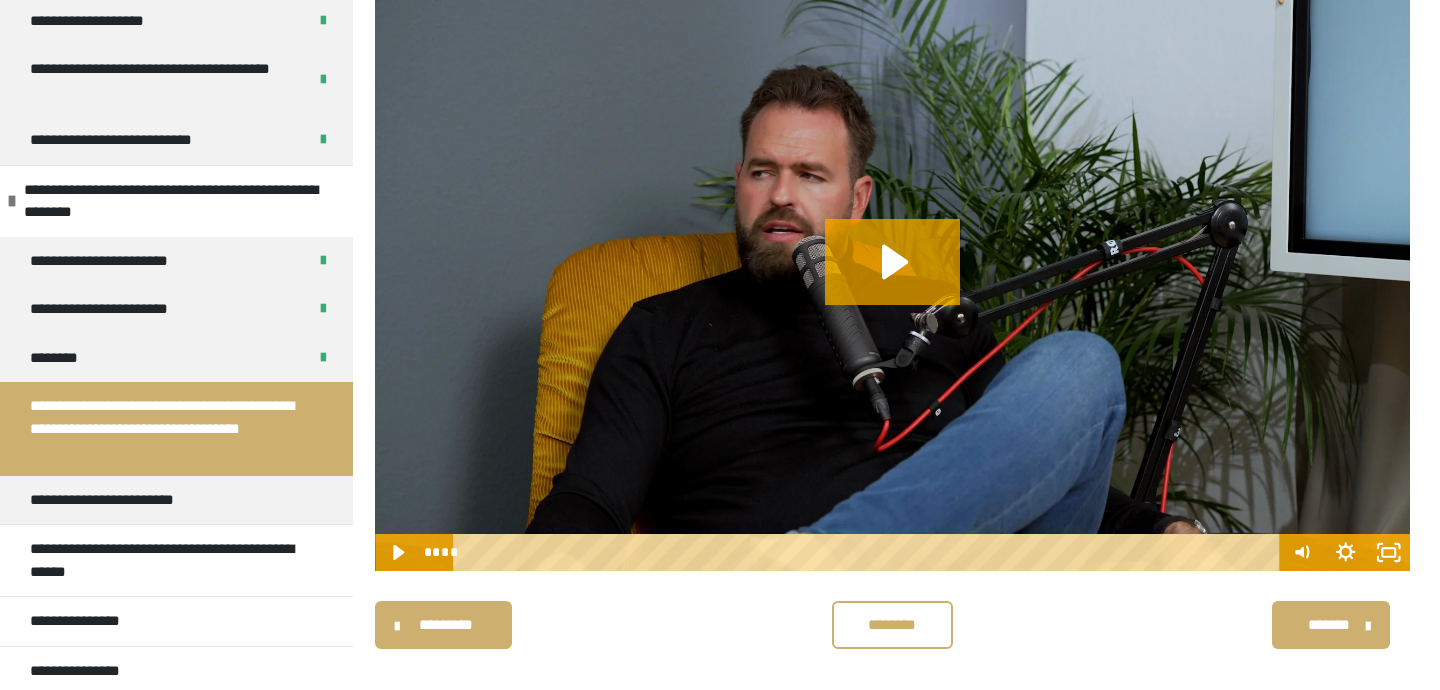 click on "********" at bounding box center (892, 625) 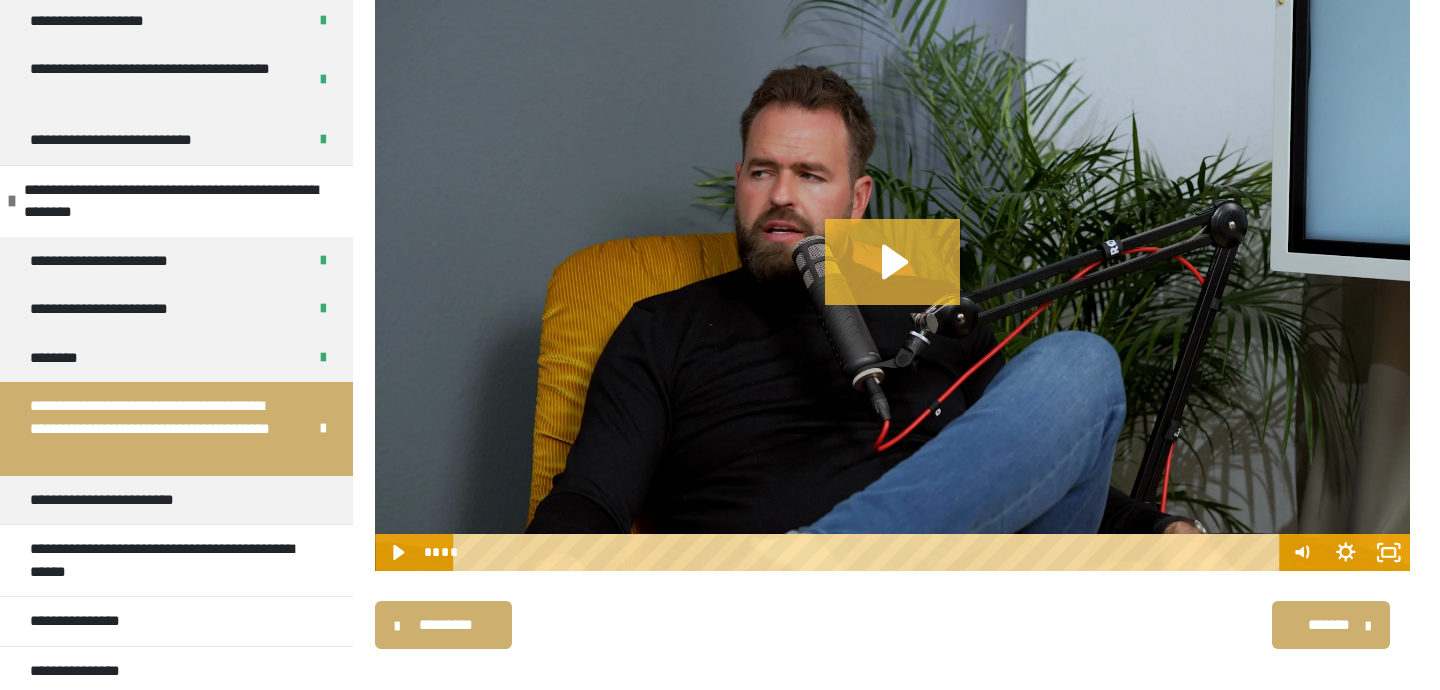 click 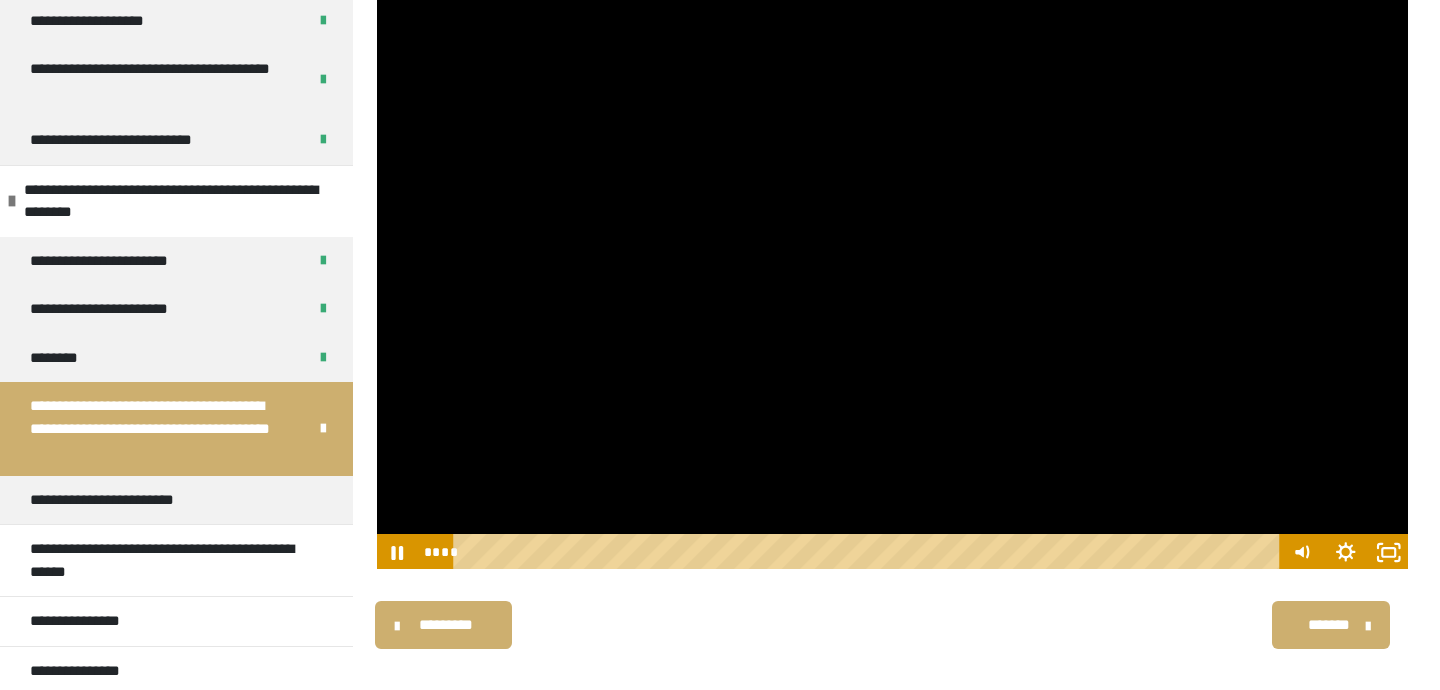 click at bounding box center [892, 281] 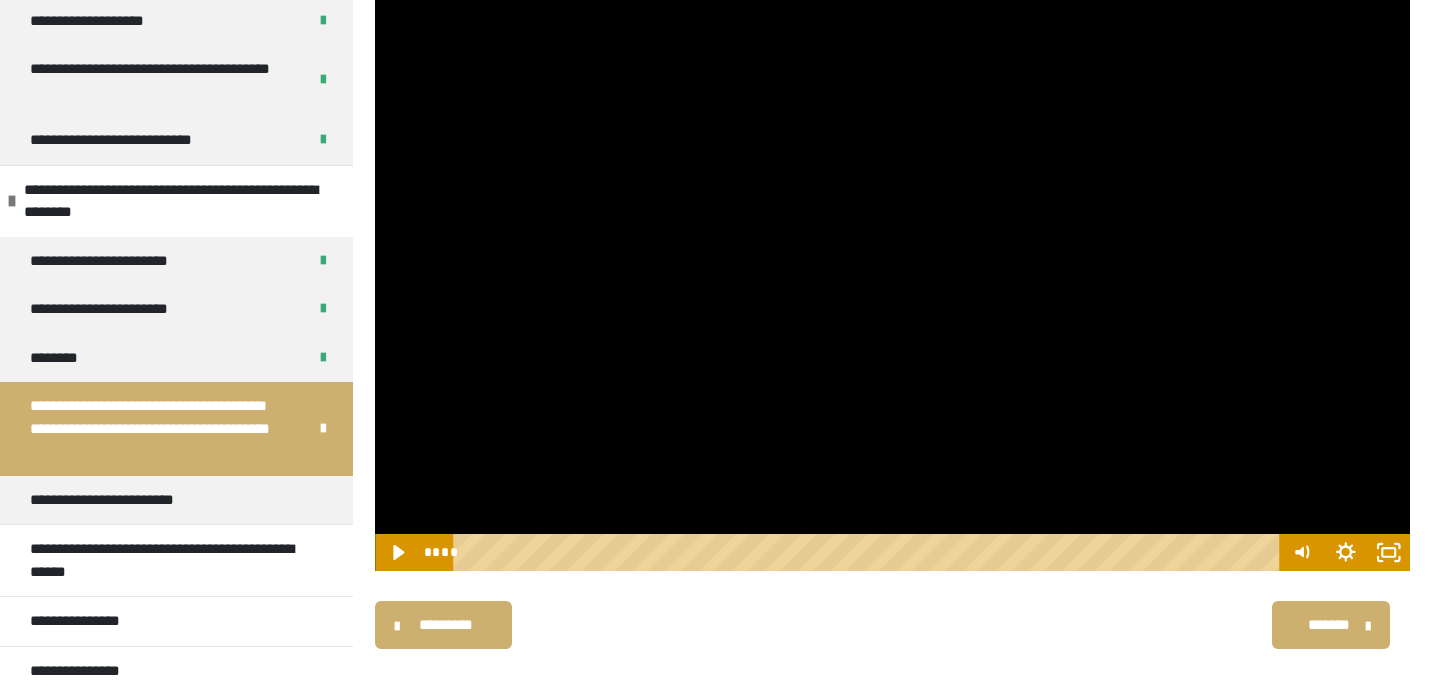 click at bounding box center (892, 281) 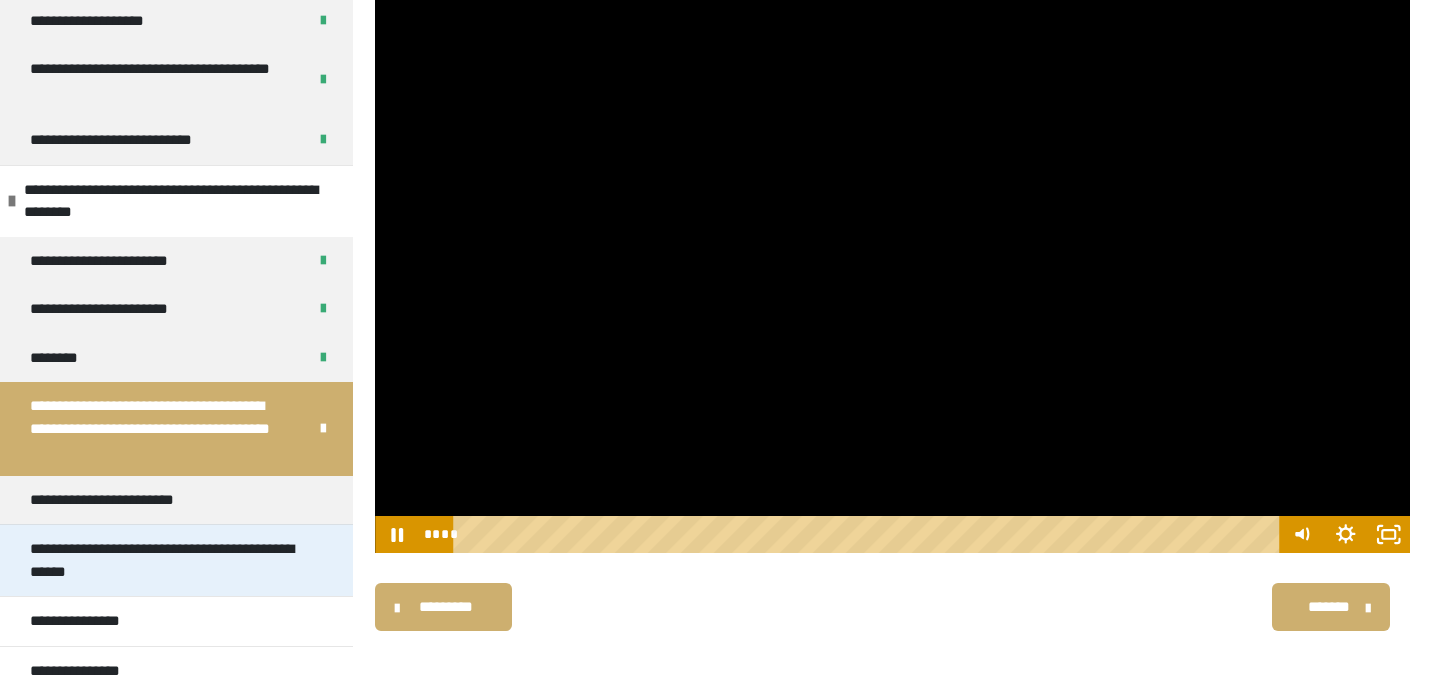 scroll, scrollTop: 253, scrollLeft: 0, axis: vertical 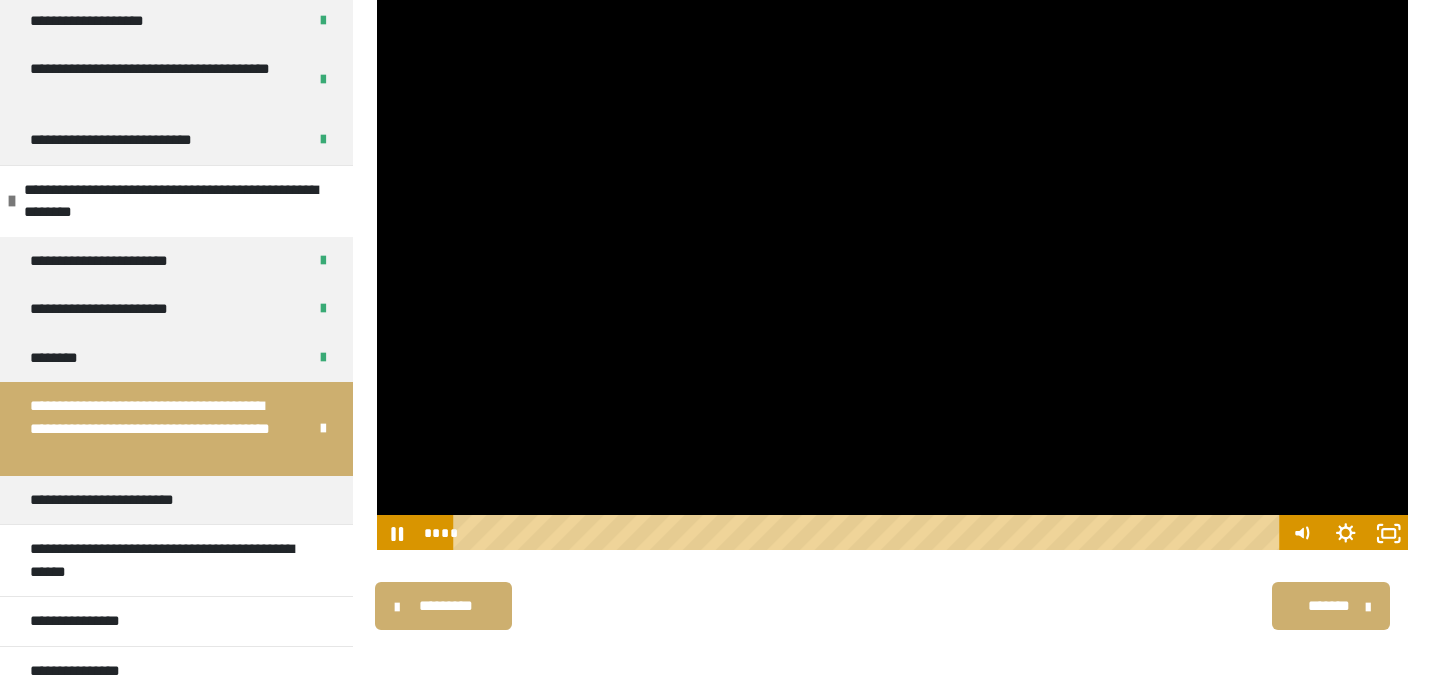 click at bounding box center (892, 262) 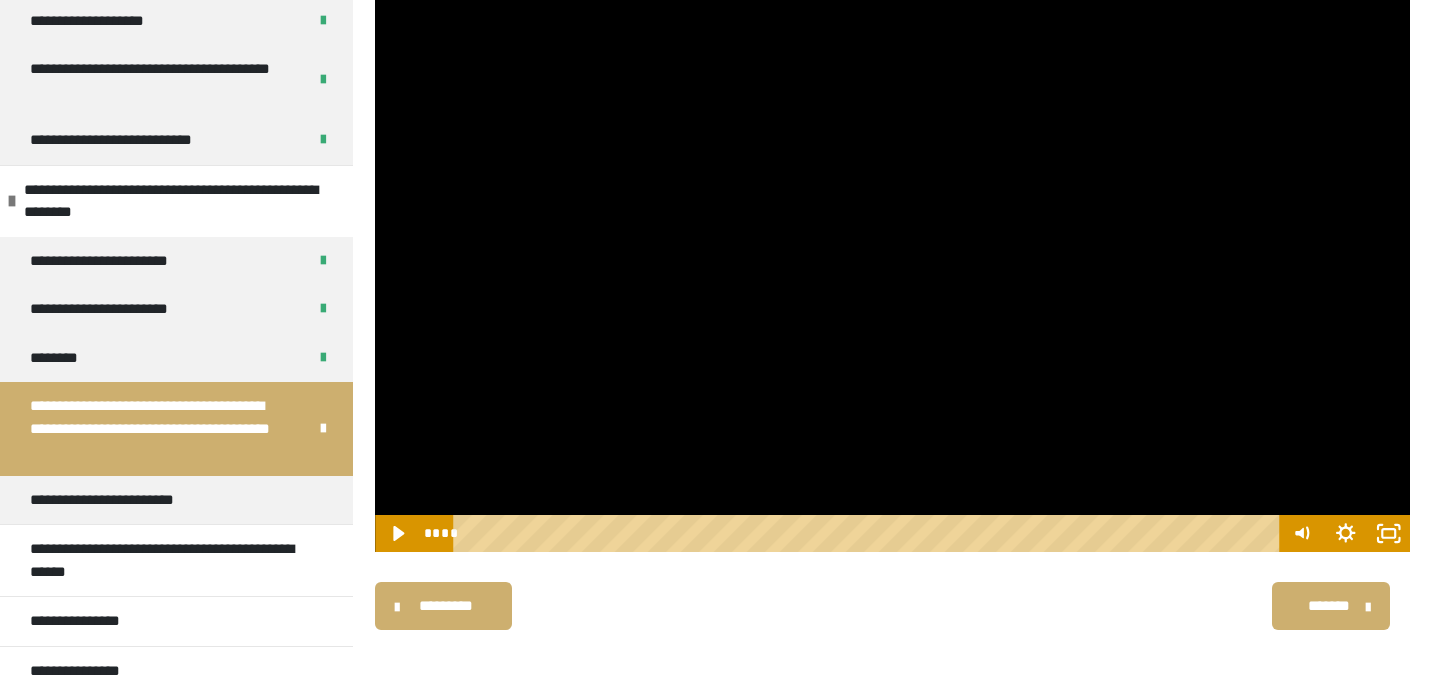 click at bounding box center [892, 262] 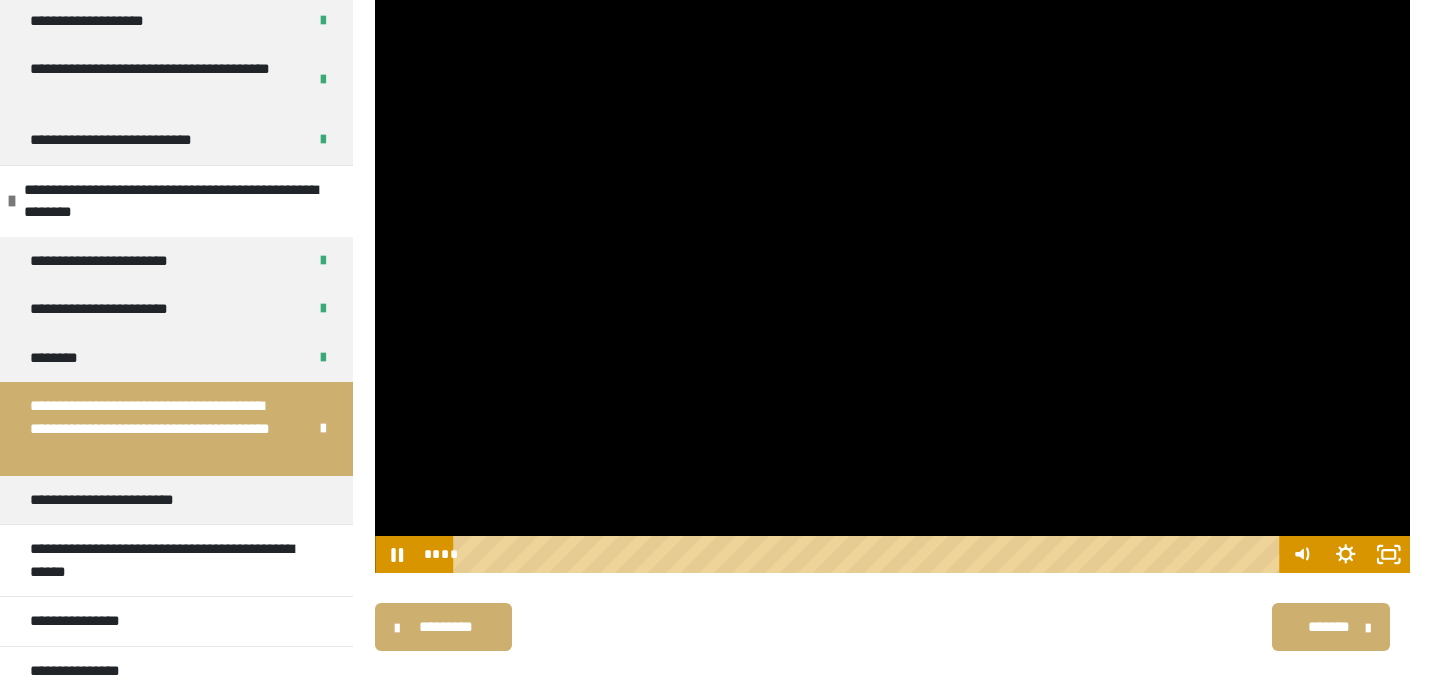 scroll, scrollTop: 214, scrollLeft: 0, axis: vertical 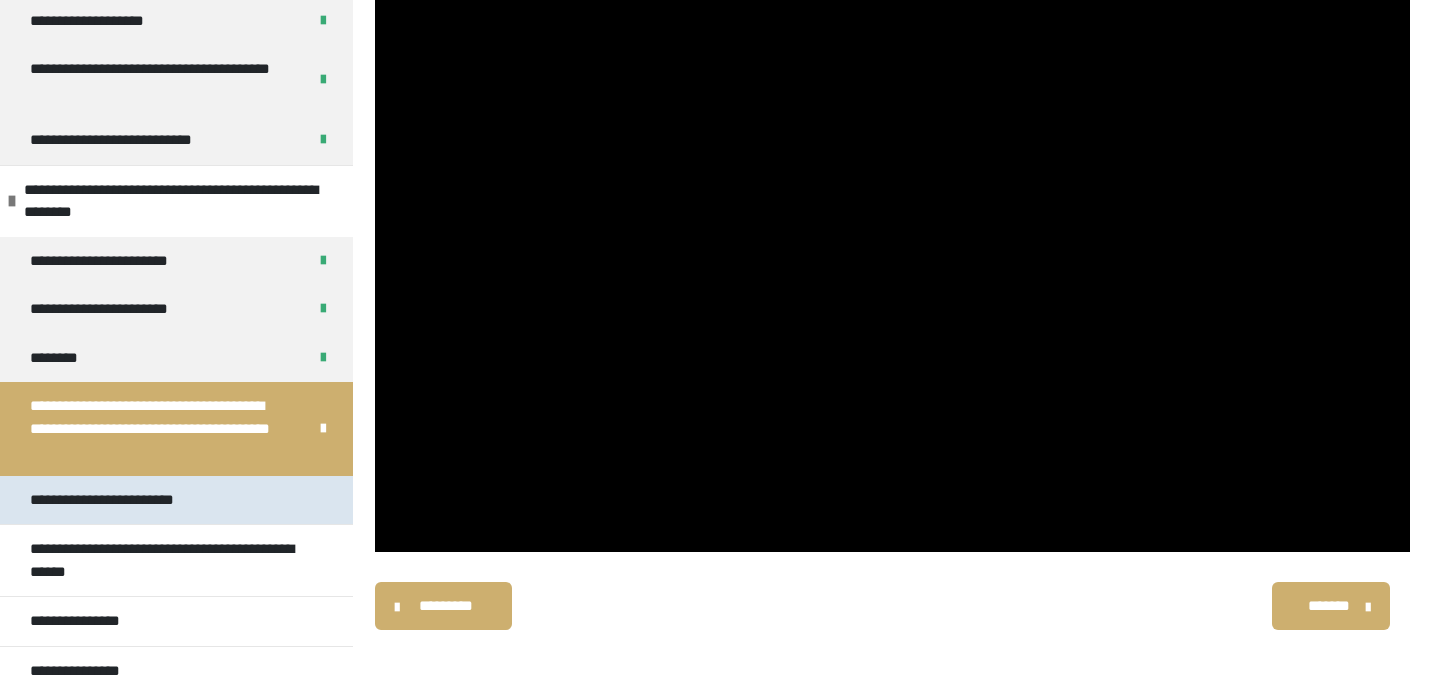 click on "**********" at bounding box center [131, 500] 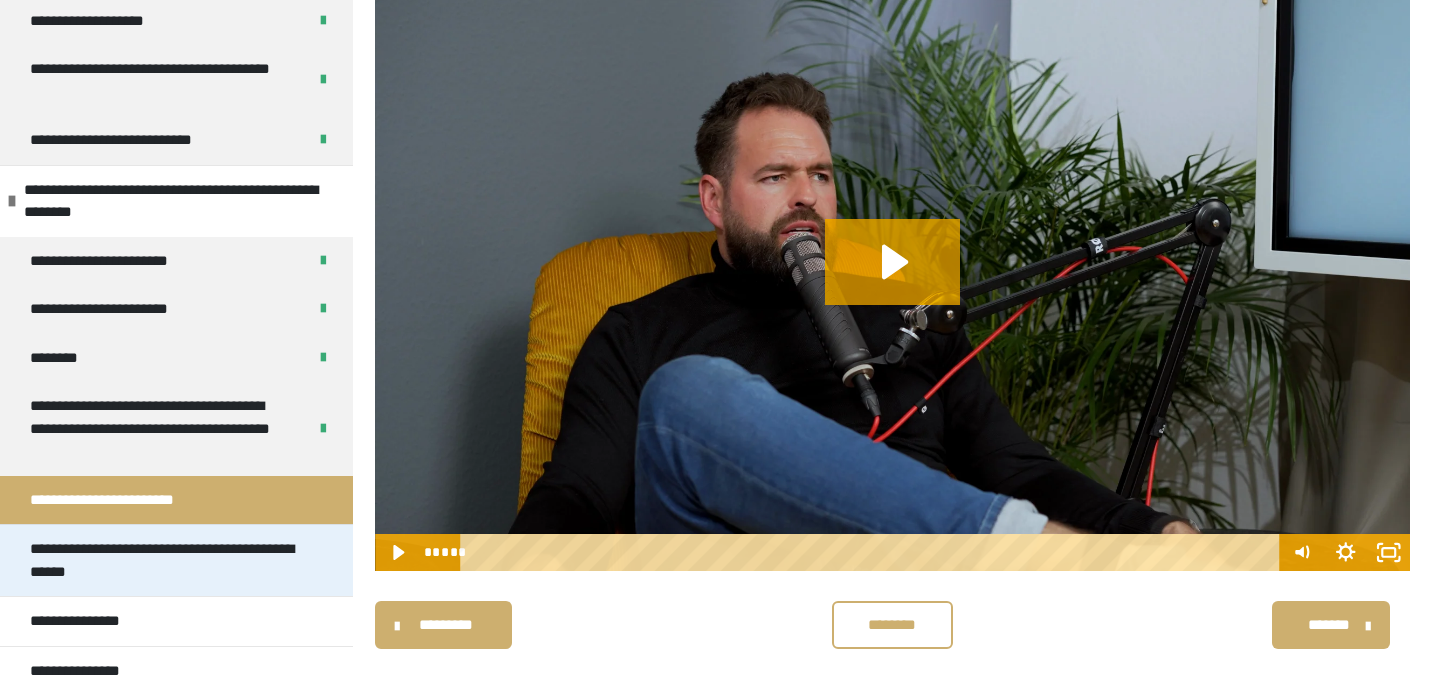 click on "**********" at bounding box center [168, 560] 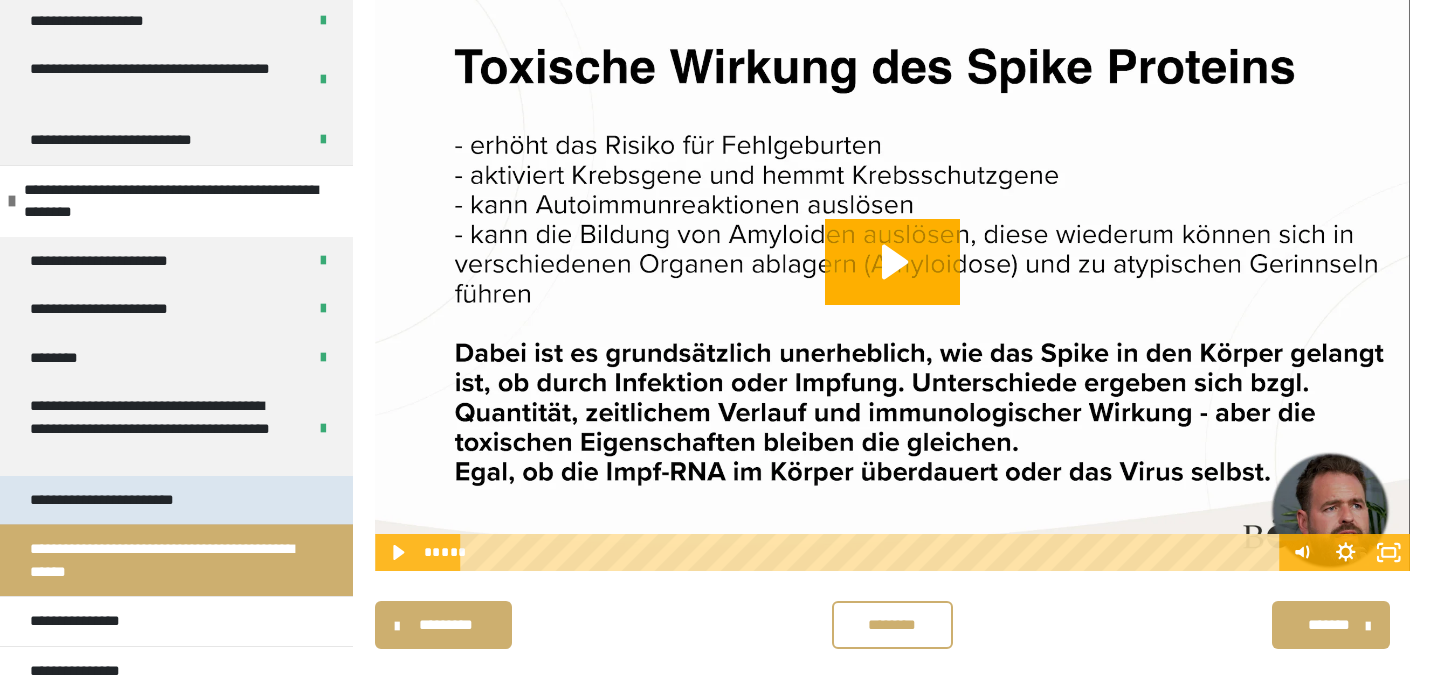 click on "**********" at bounding box center [131, 500] 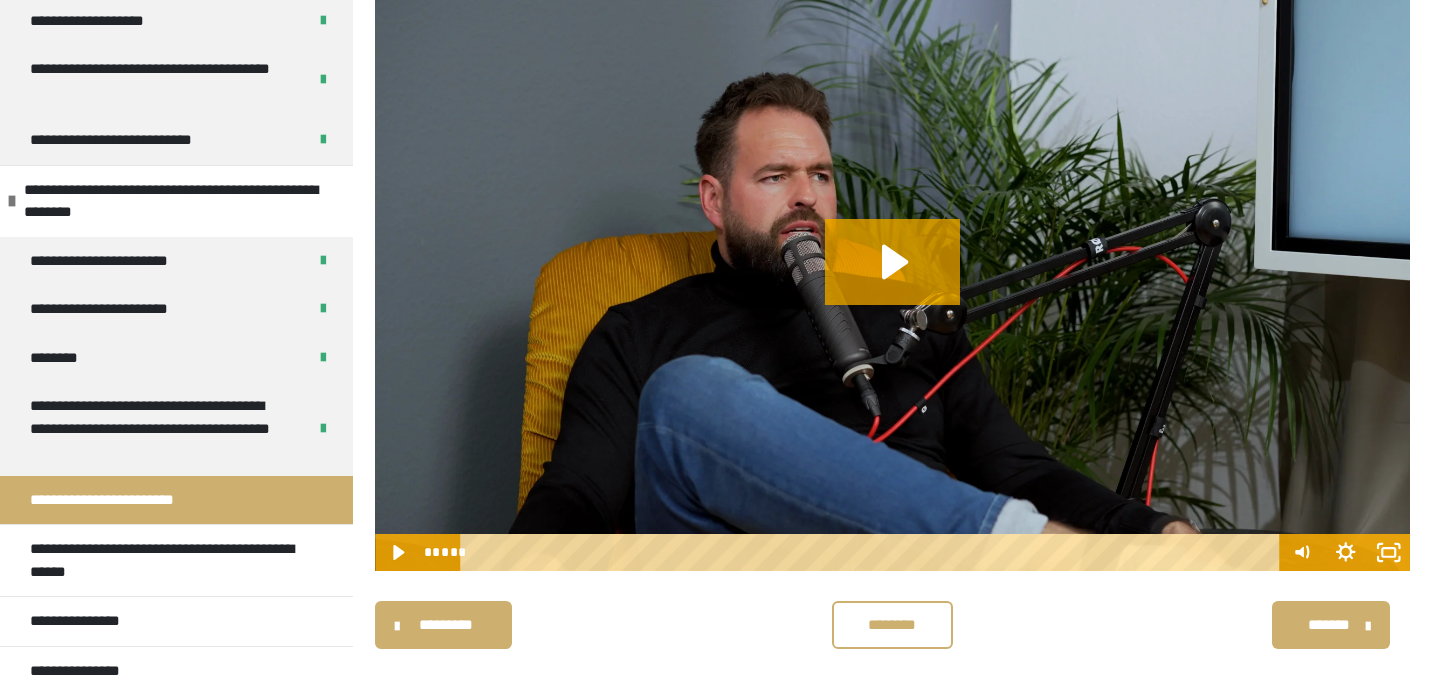 click at bounding box center (892, 281) 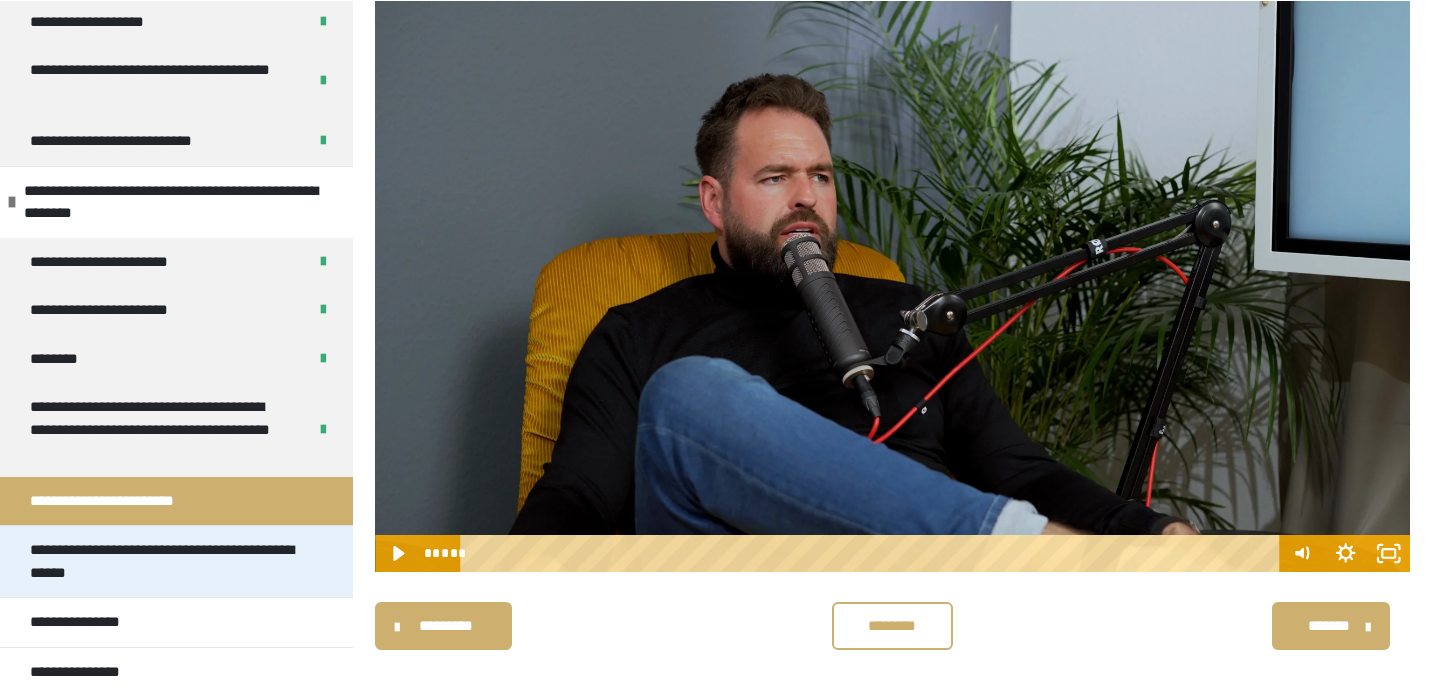 scroll, scrollTop: 253, scrollLeft: 0, axis: vertical 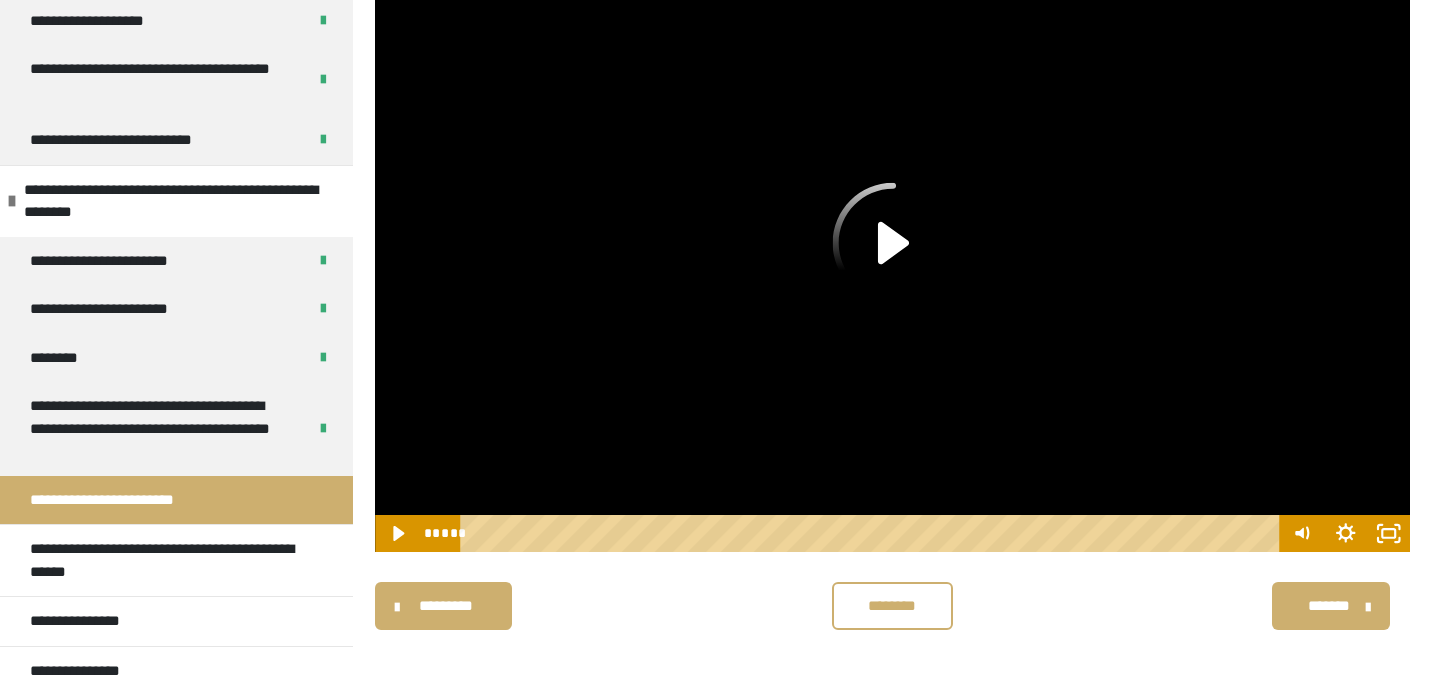 type 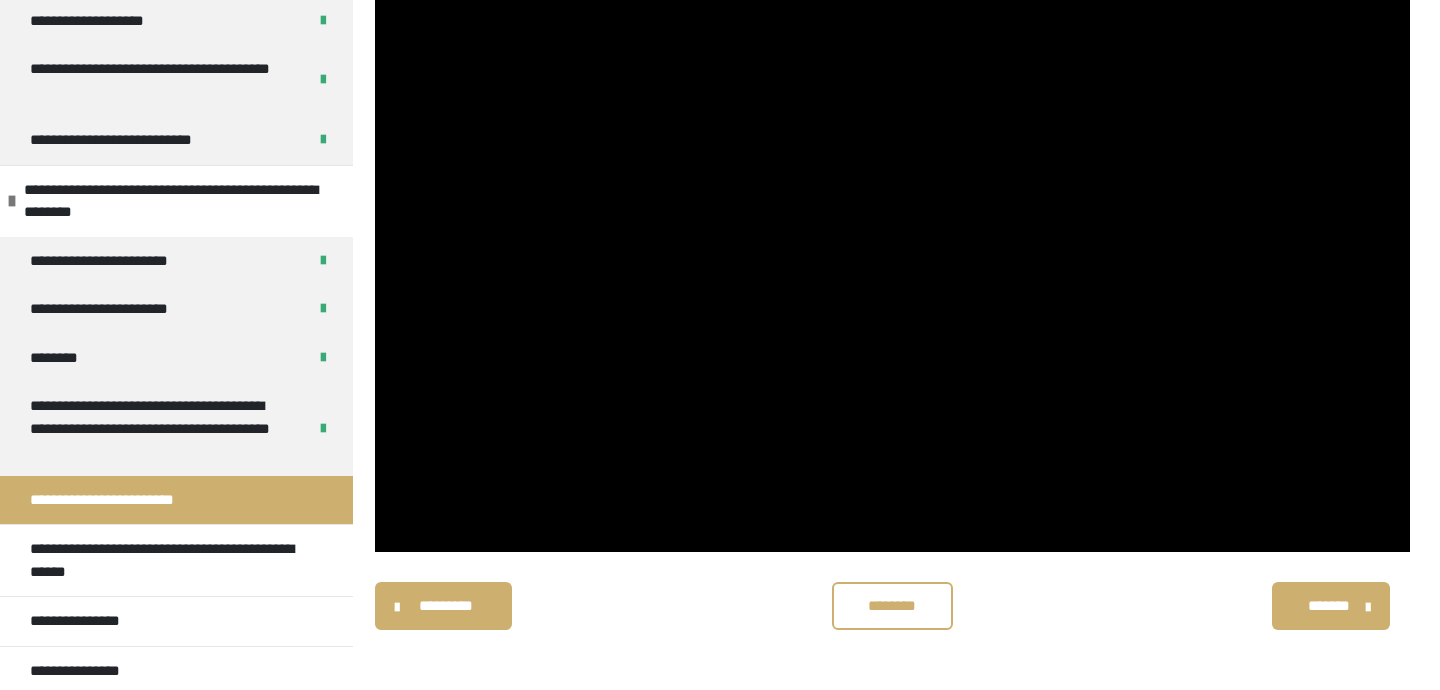 click at bounding box center (892, 262) 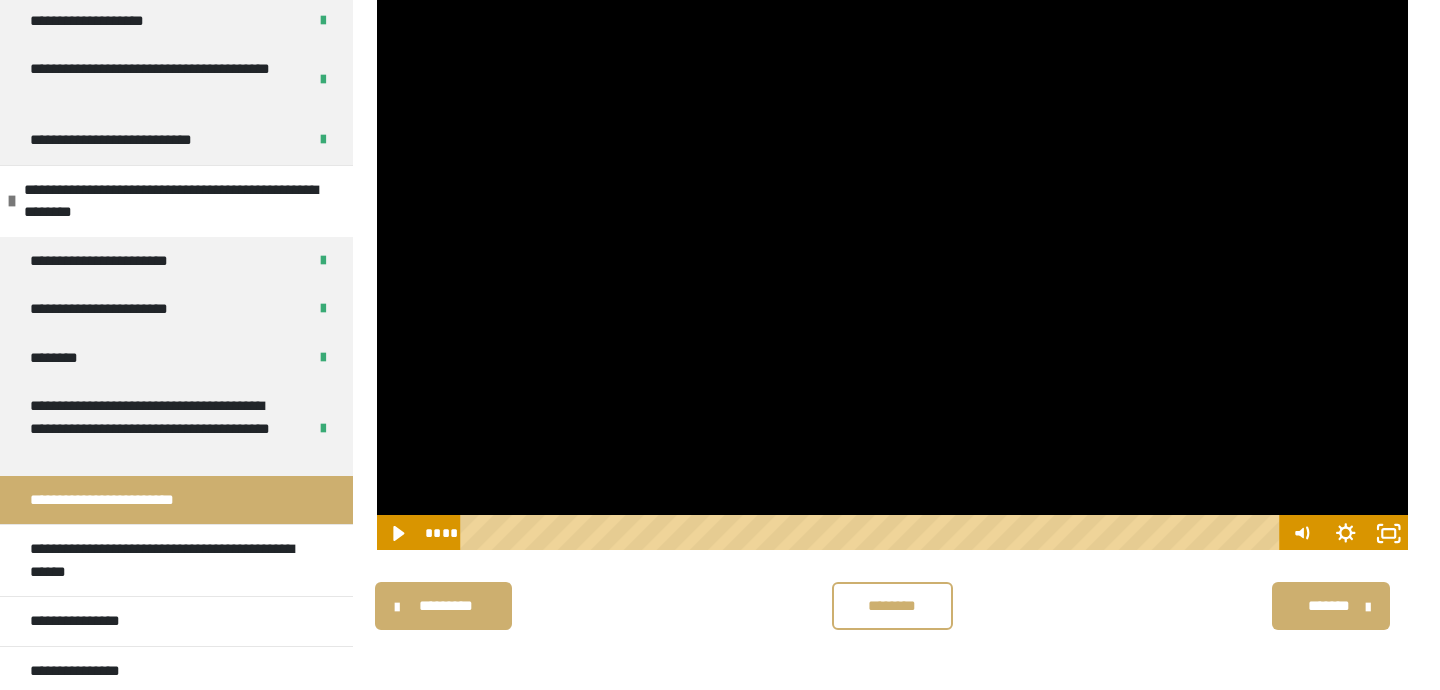 click at bounding box center [892, 262] 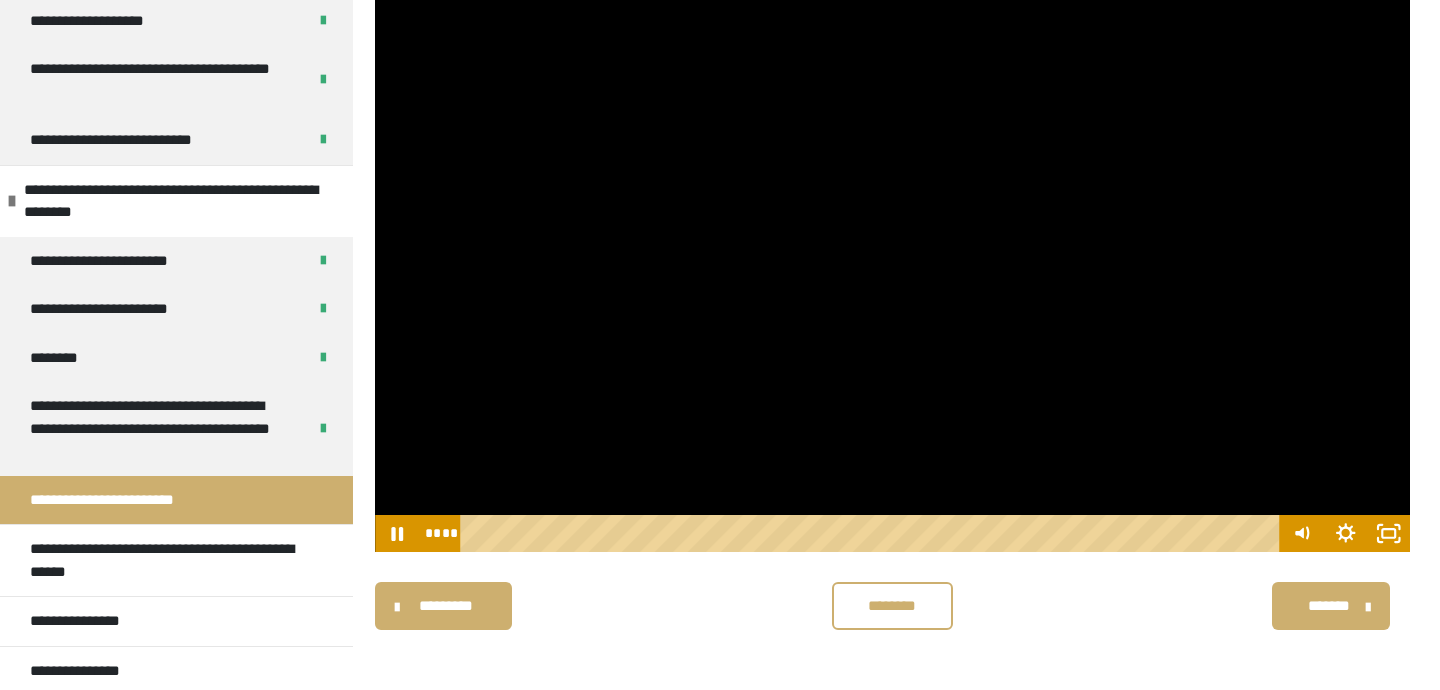 click at bounding box center [892, 262] 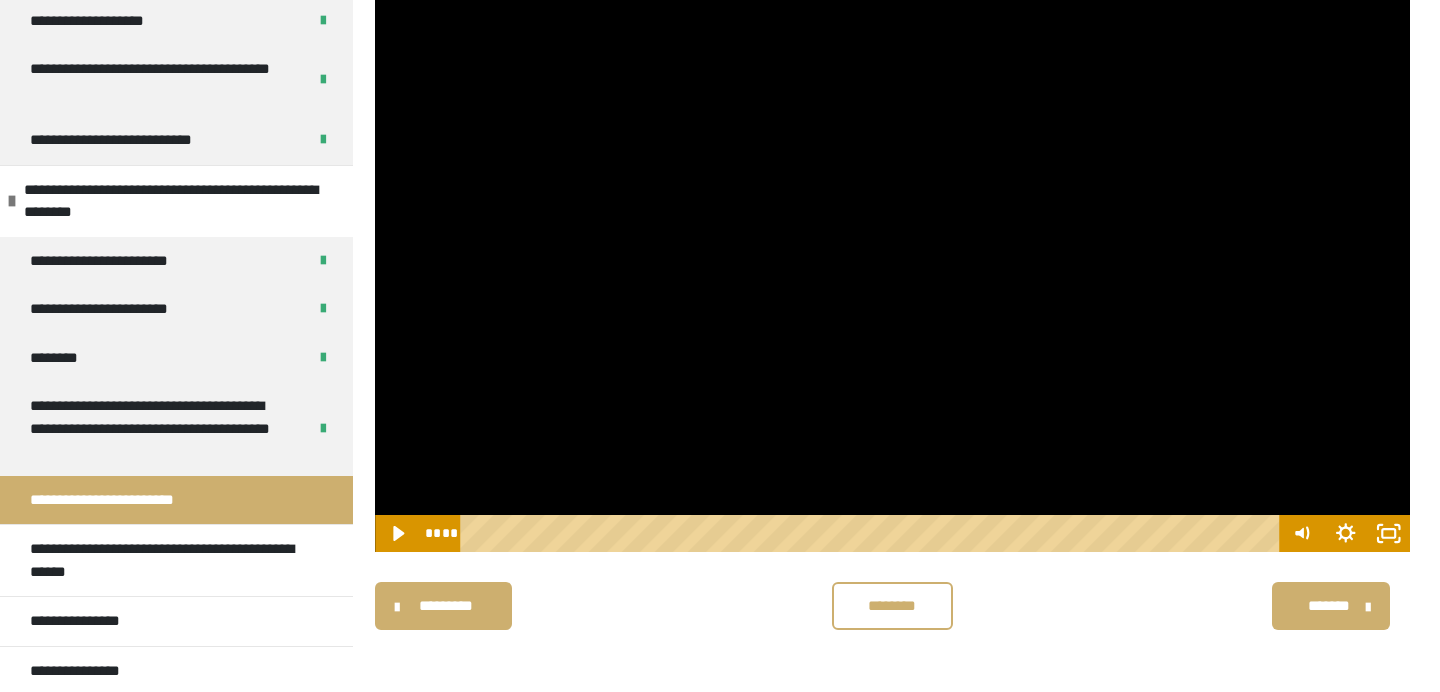 scroll, scrollTop: 1176, scrollLeft: 0, axis: vertical 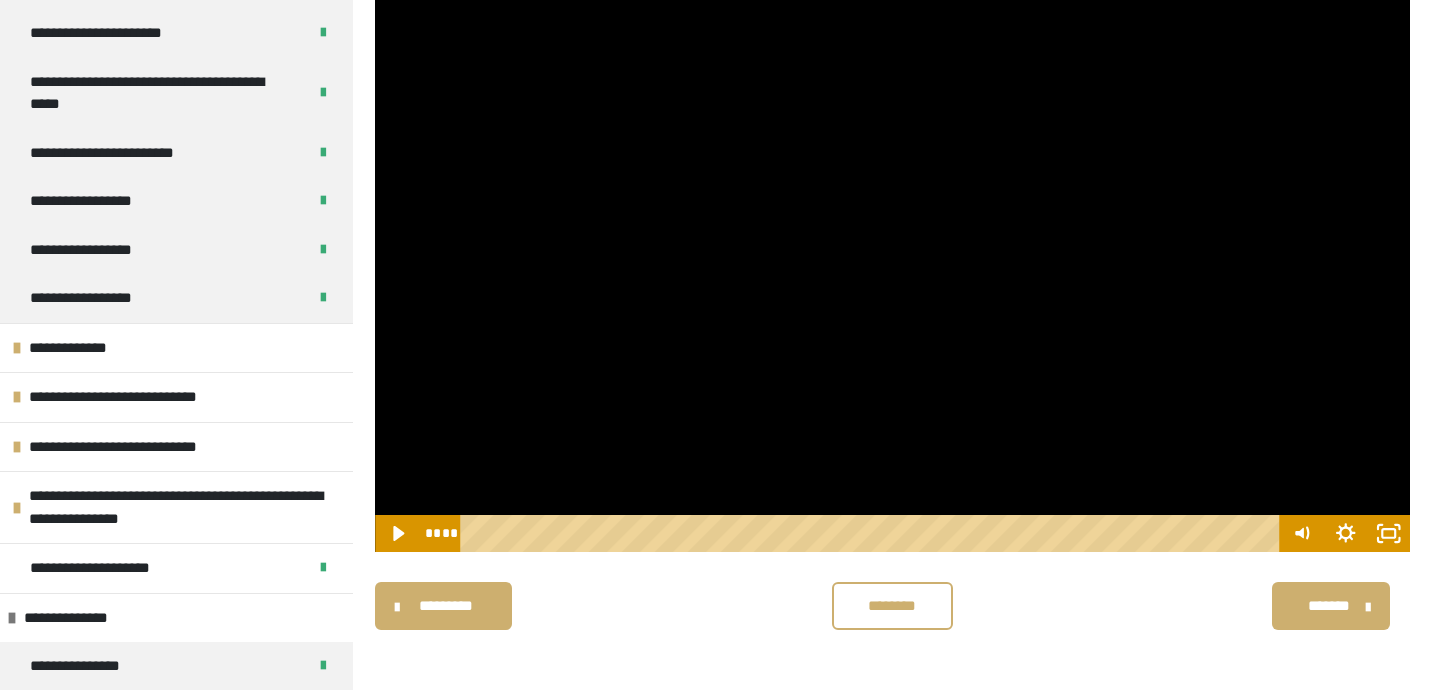 click at bounding box center (892, 262) 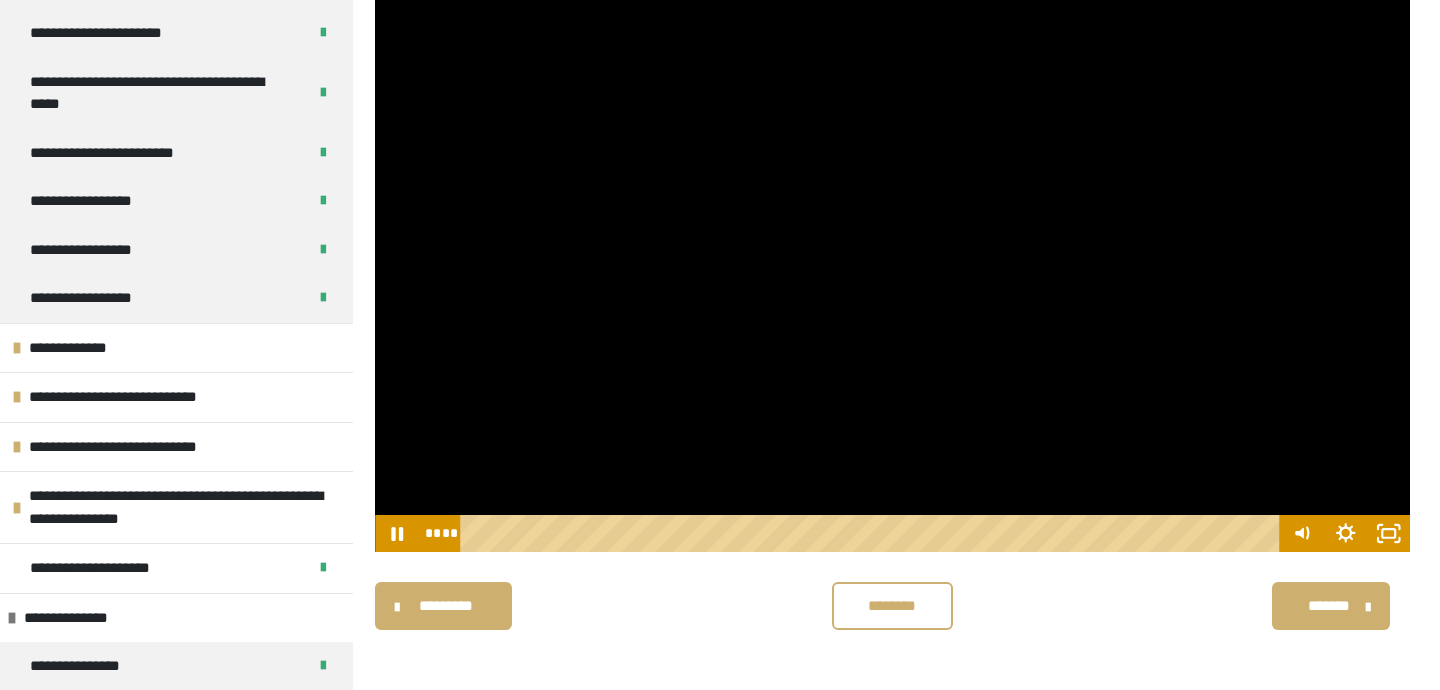 click on "********* ******** *******" at bounding box center [892, 606] 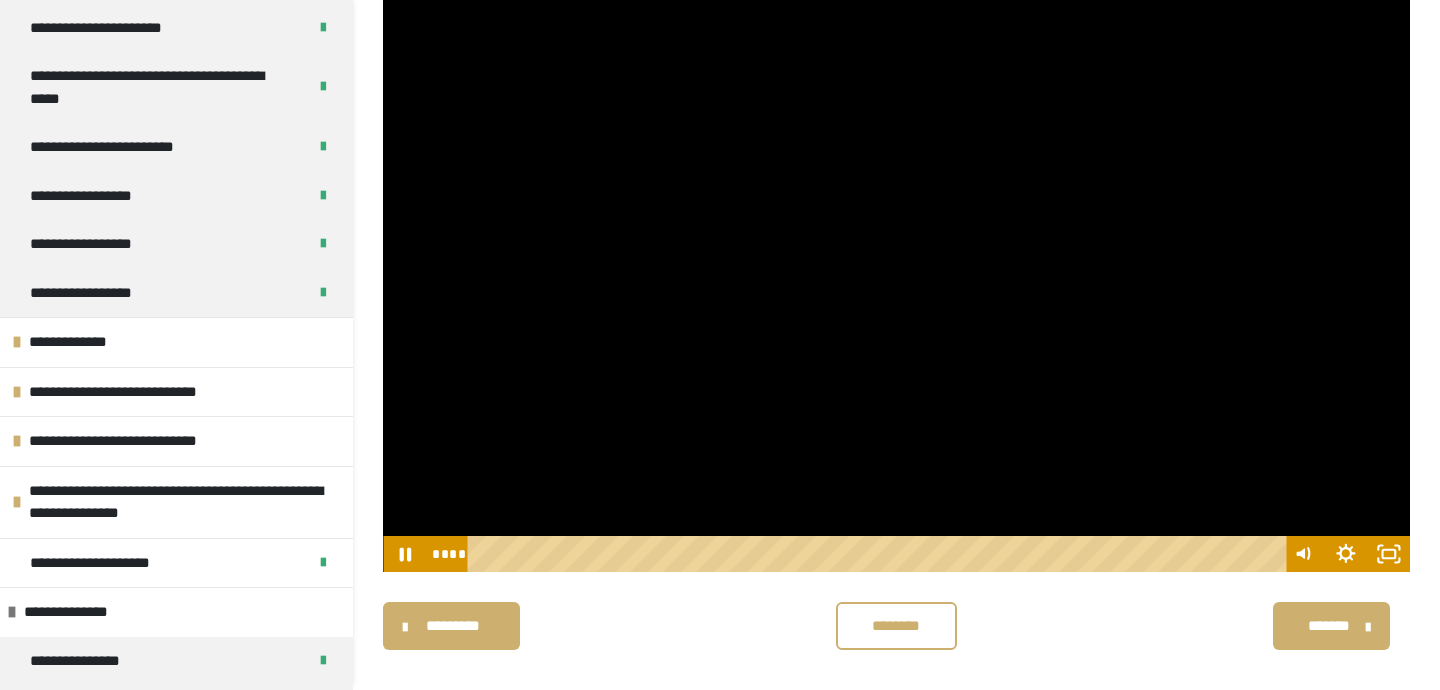 scroll, scrollTop: 216, scrollLeft: 0, axis: vertical 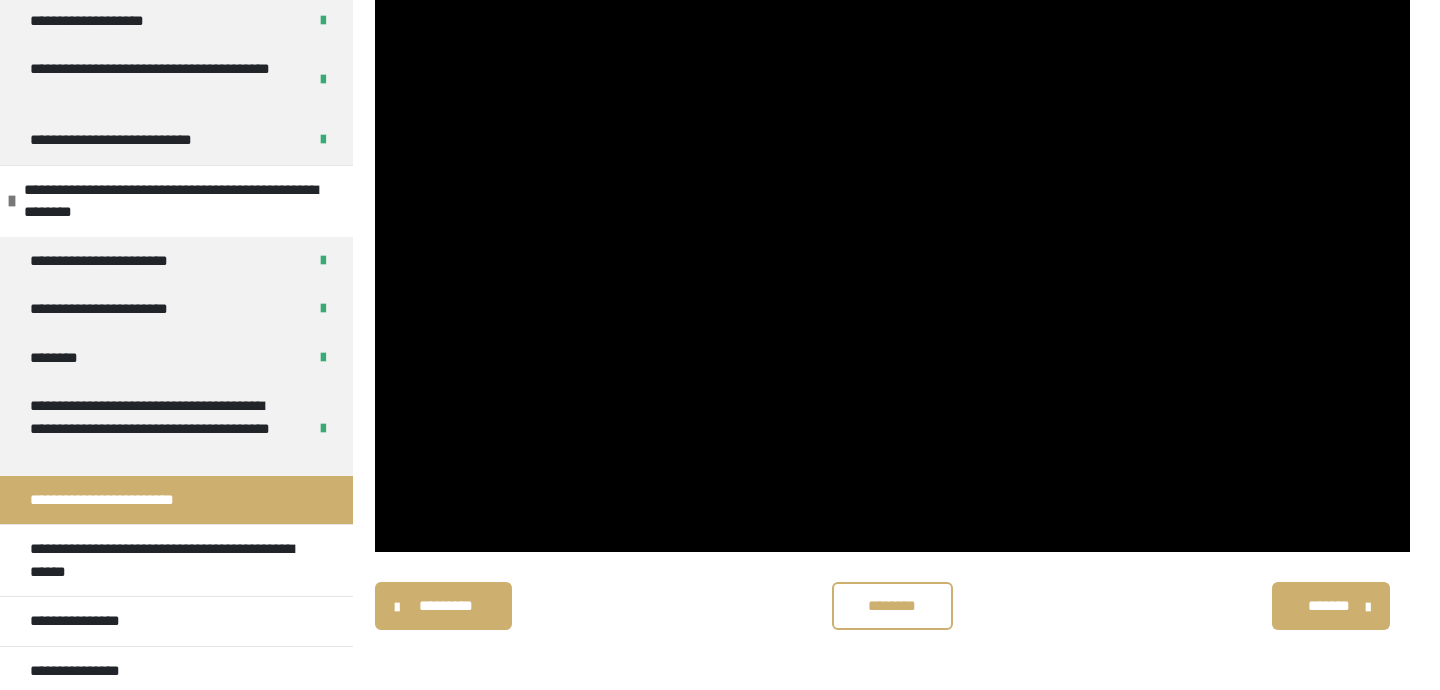 click on "********" at bounding box center [892, 606] 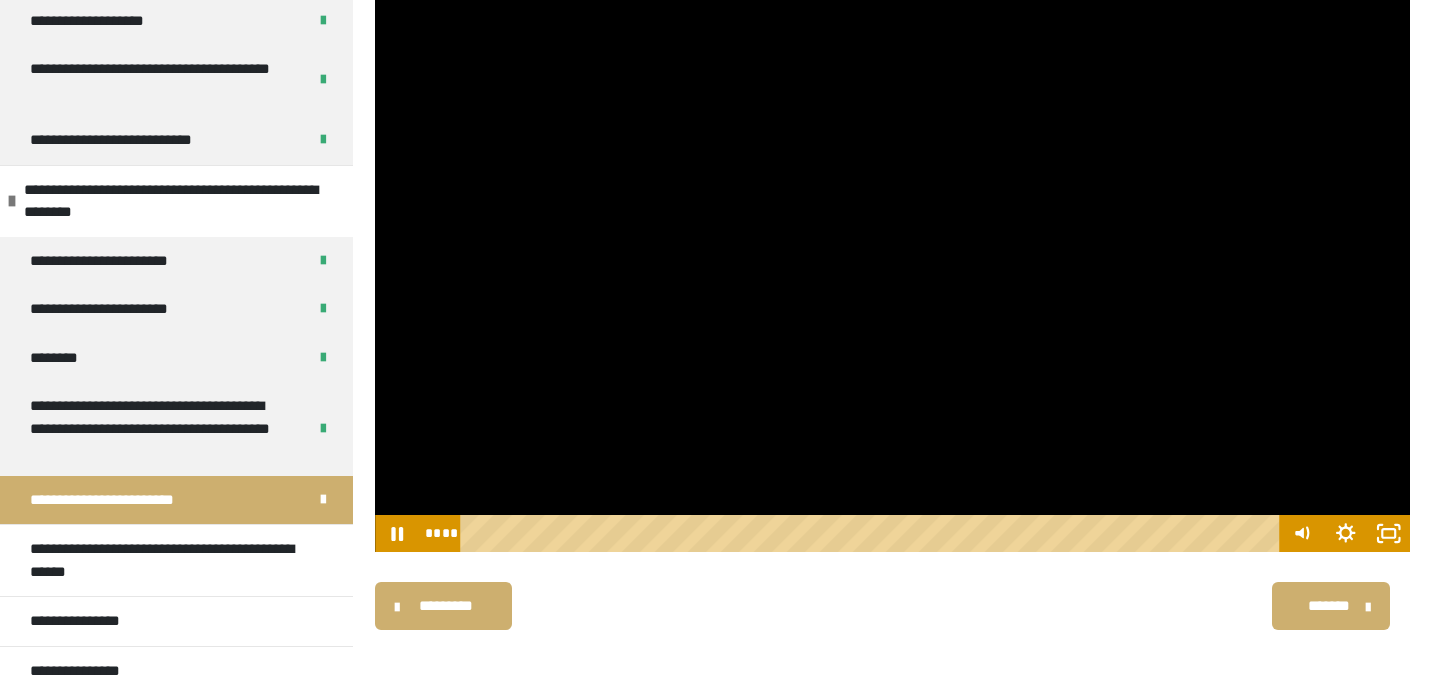 scroll, scrollTop: 249, scrollLeft: 0, axis: vertical 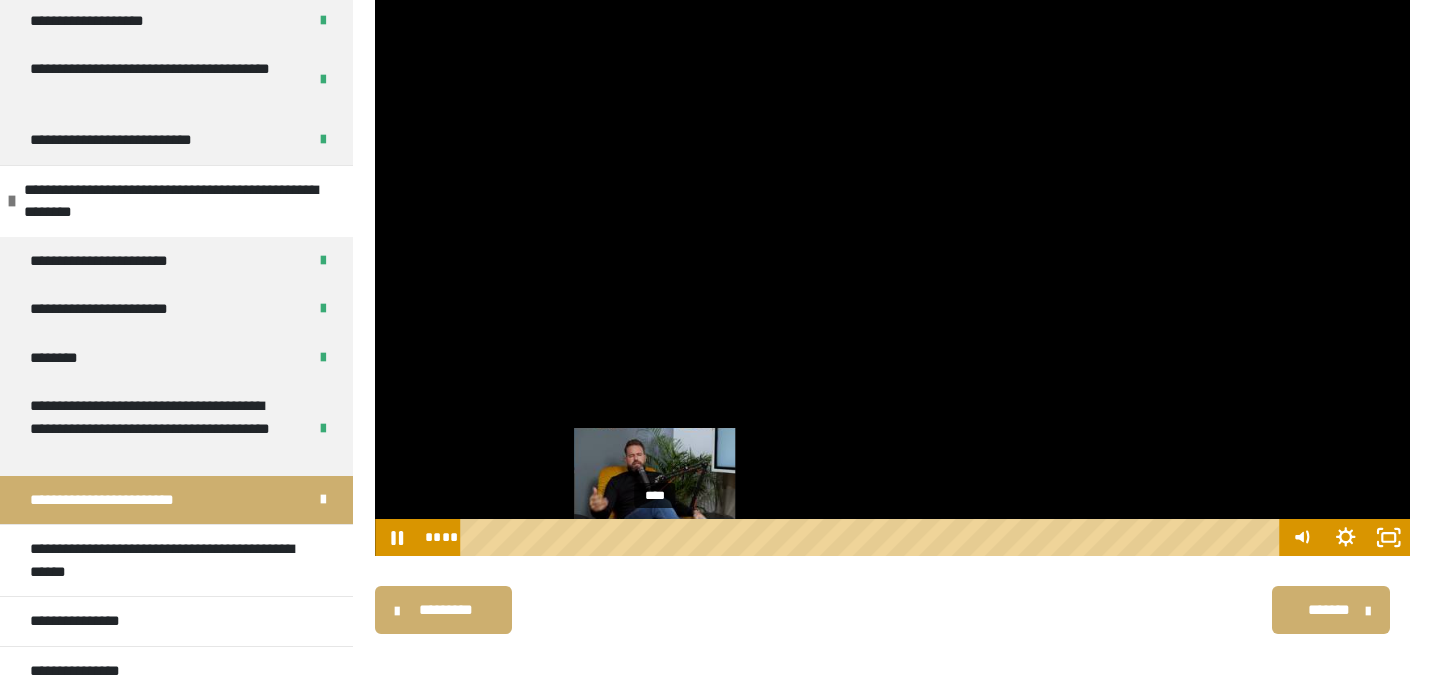 click on "****" at bounding box center [873, 537] 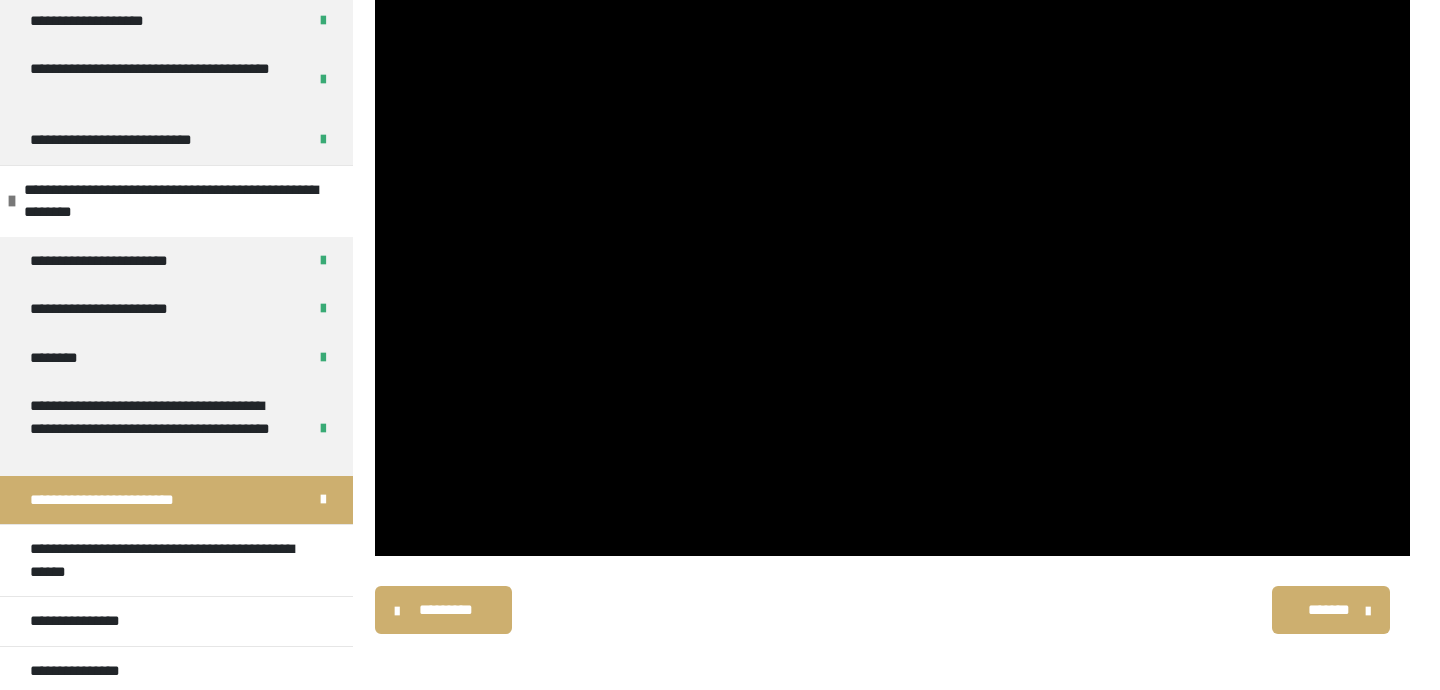 click on "********* ******** *******" at bounding box center [892, 610] 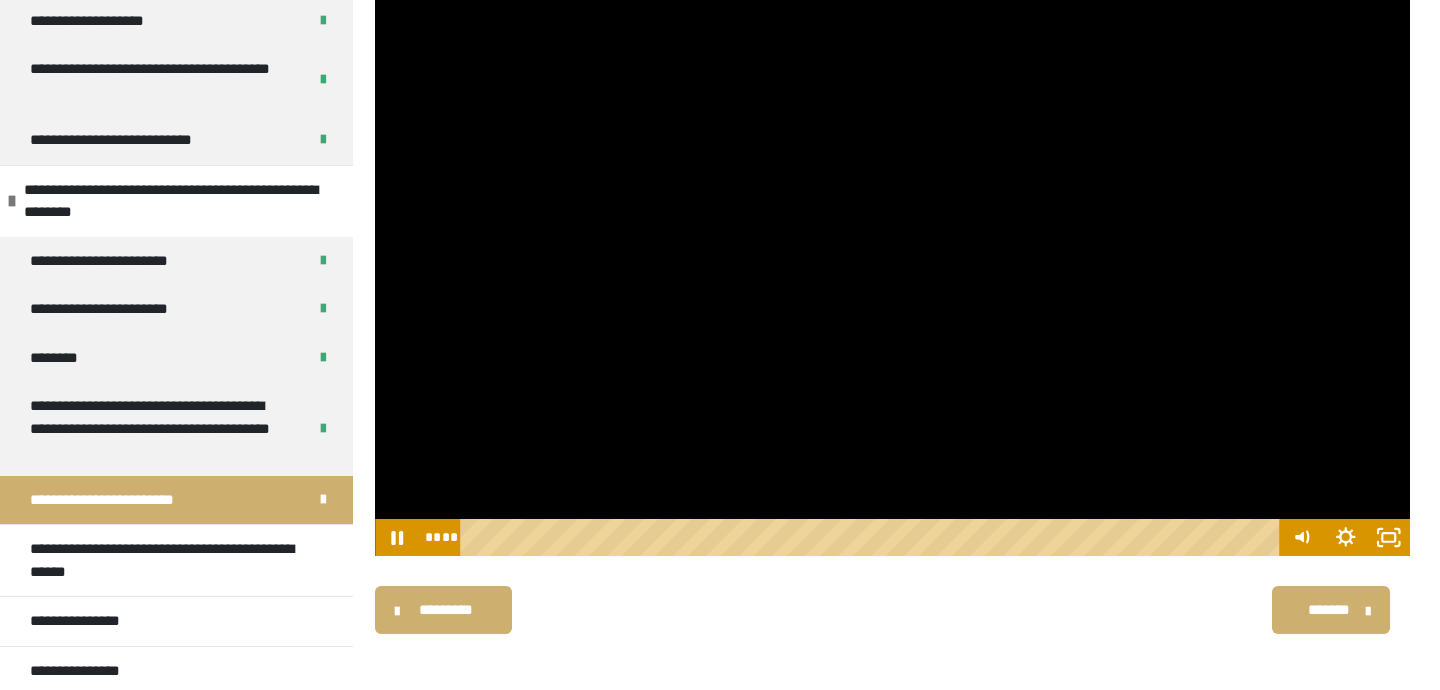 click at bounding box center [892, 266] 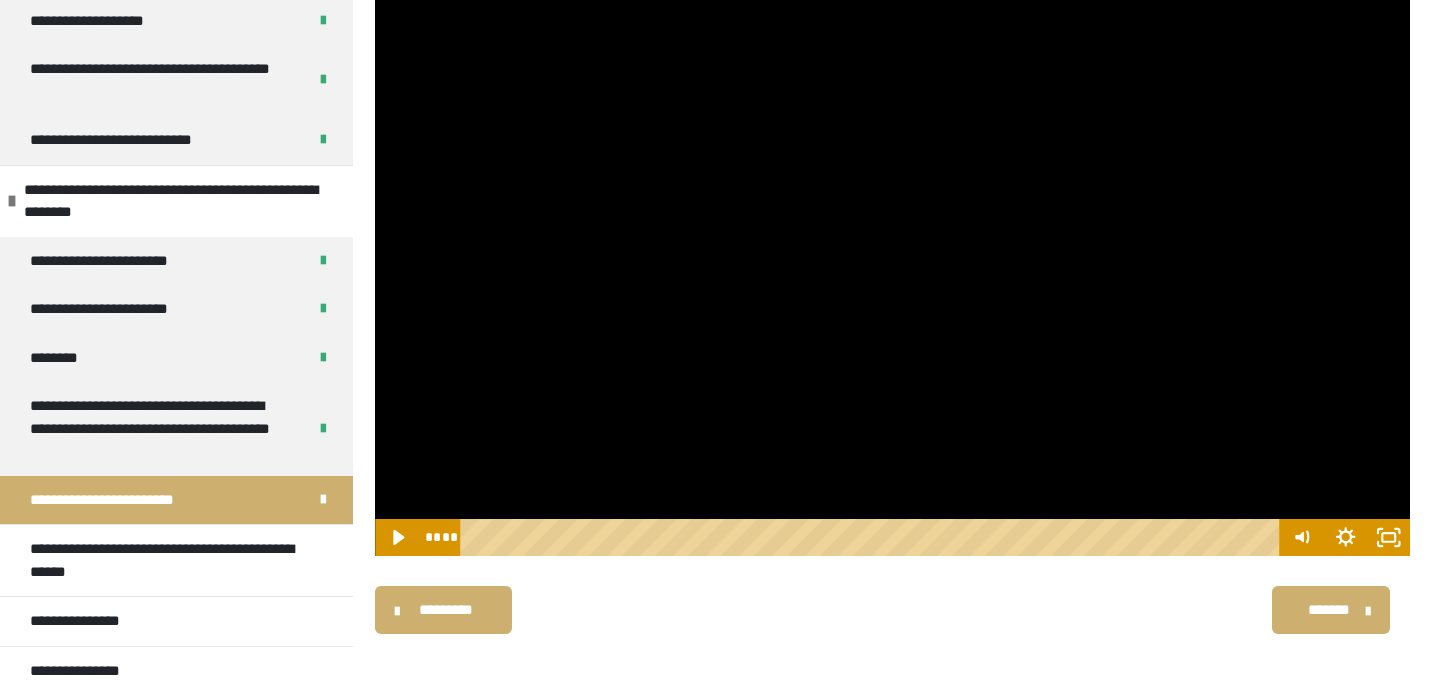 click at bounding box center (892, 266) 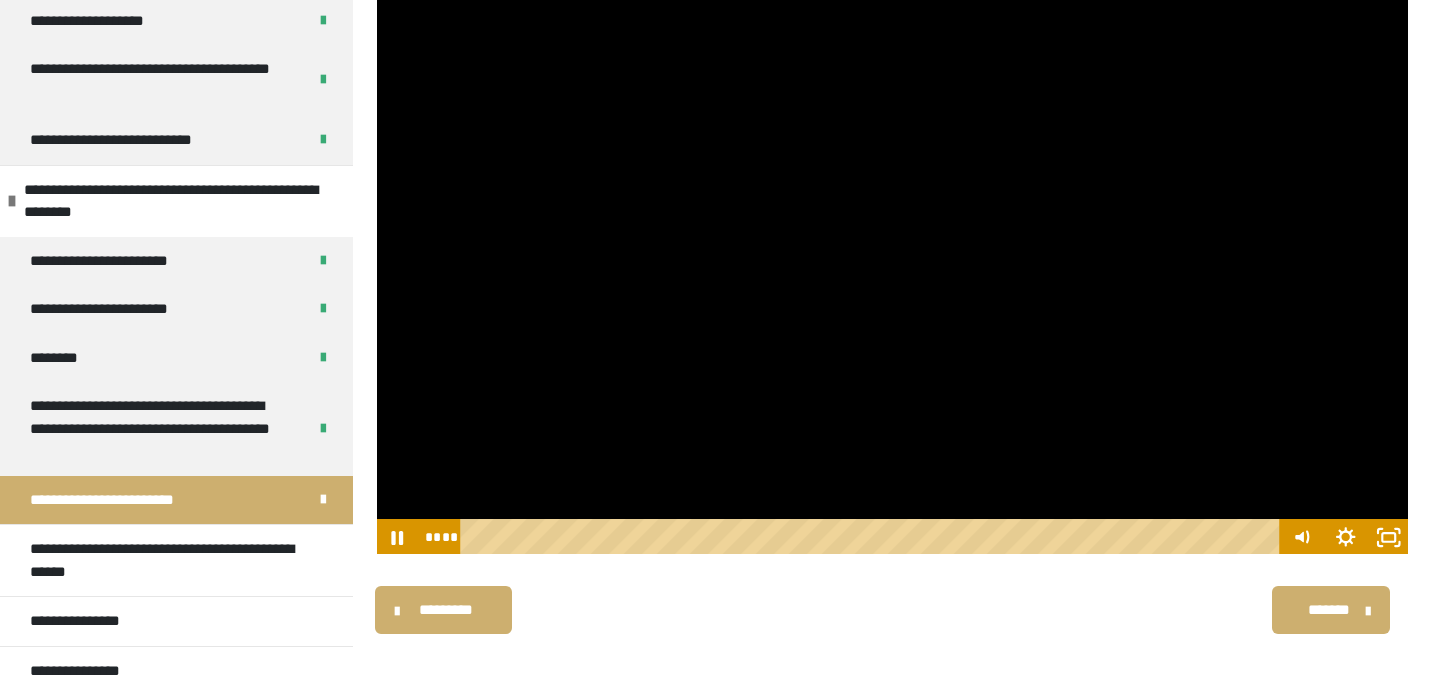 click on "********* ******** *******" at bounding box center [892, 610] 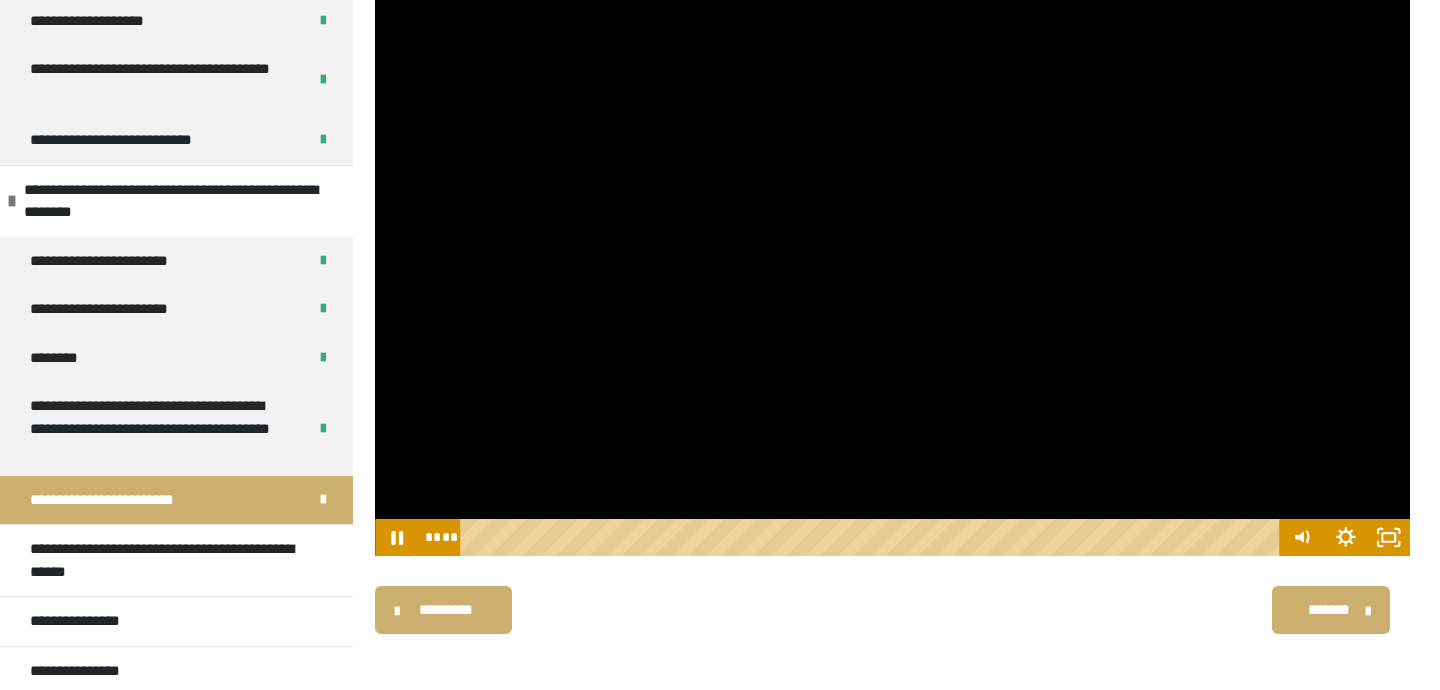 click at bounding box center (892, 266) 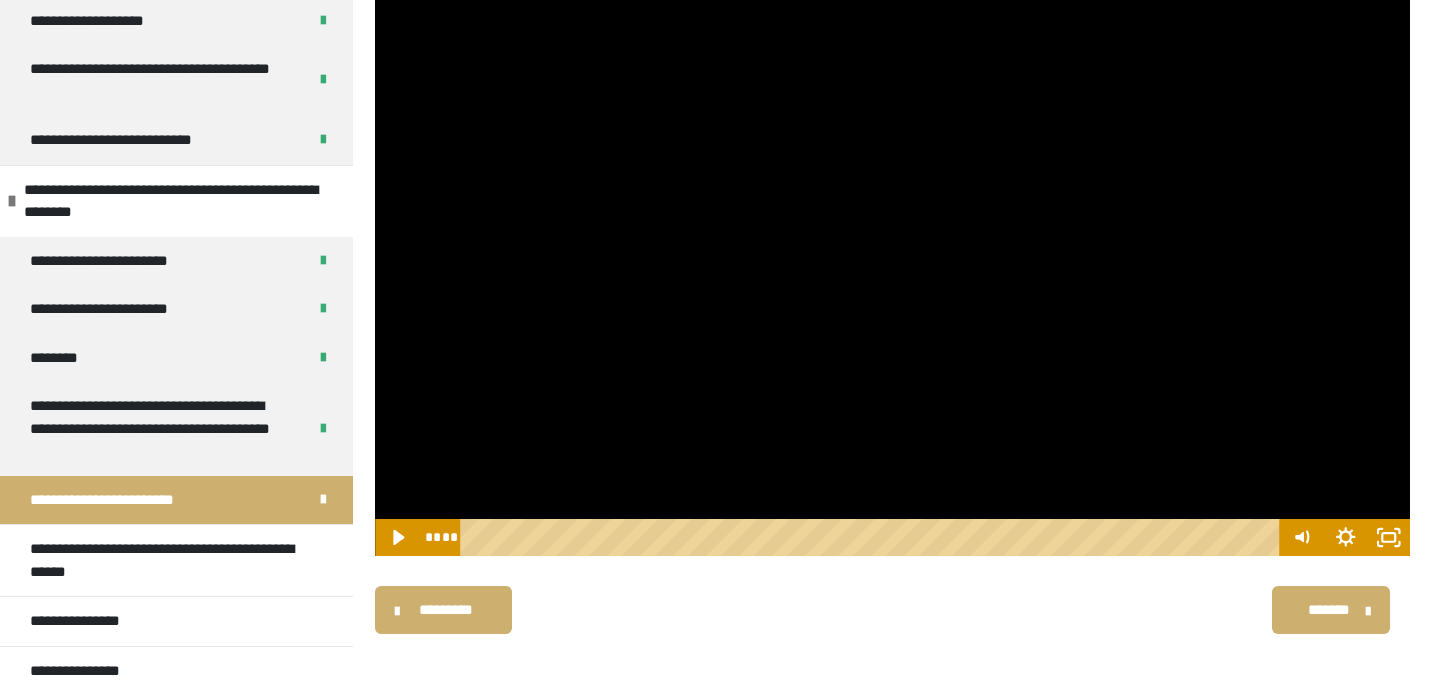 click at bounding box center [892, 266] 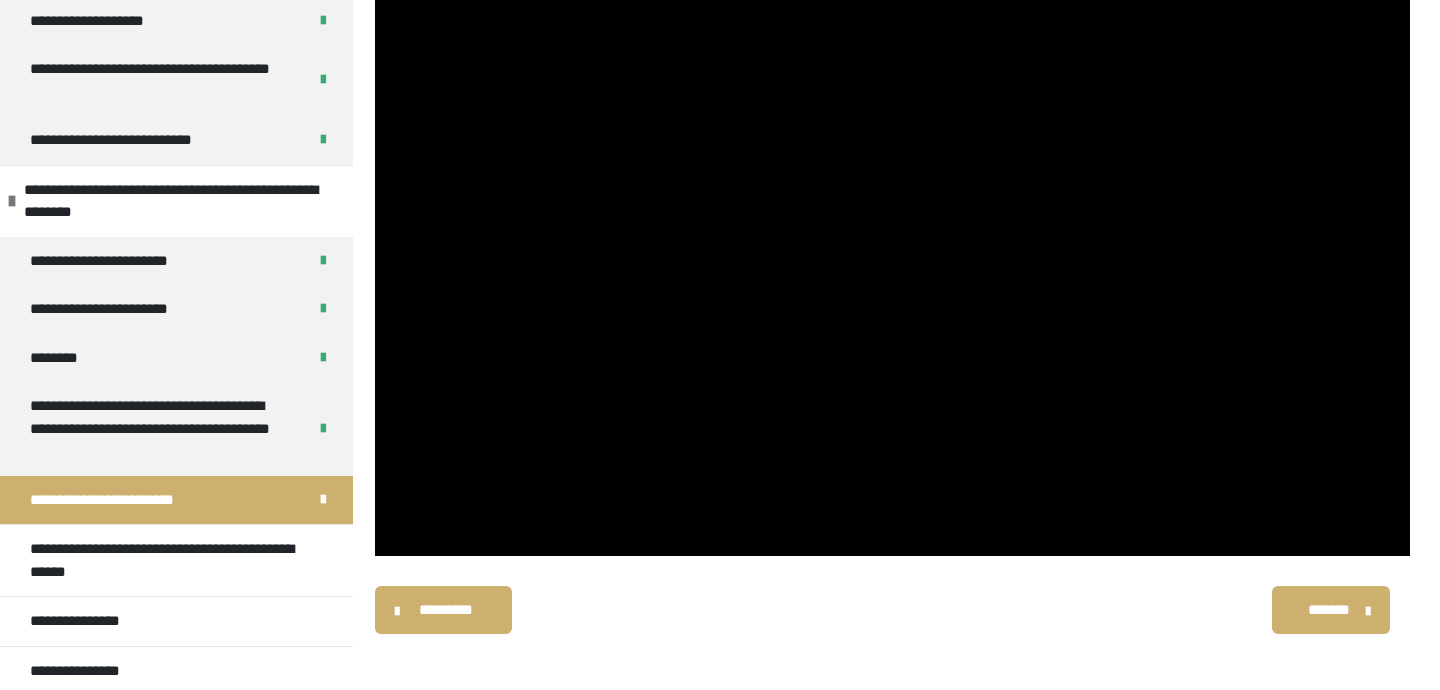 click on "********* ******** *******" at bounding box center [892, 610] 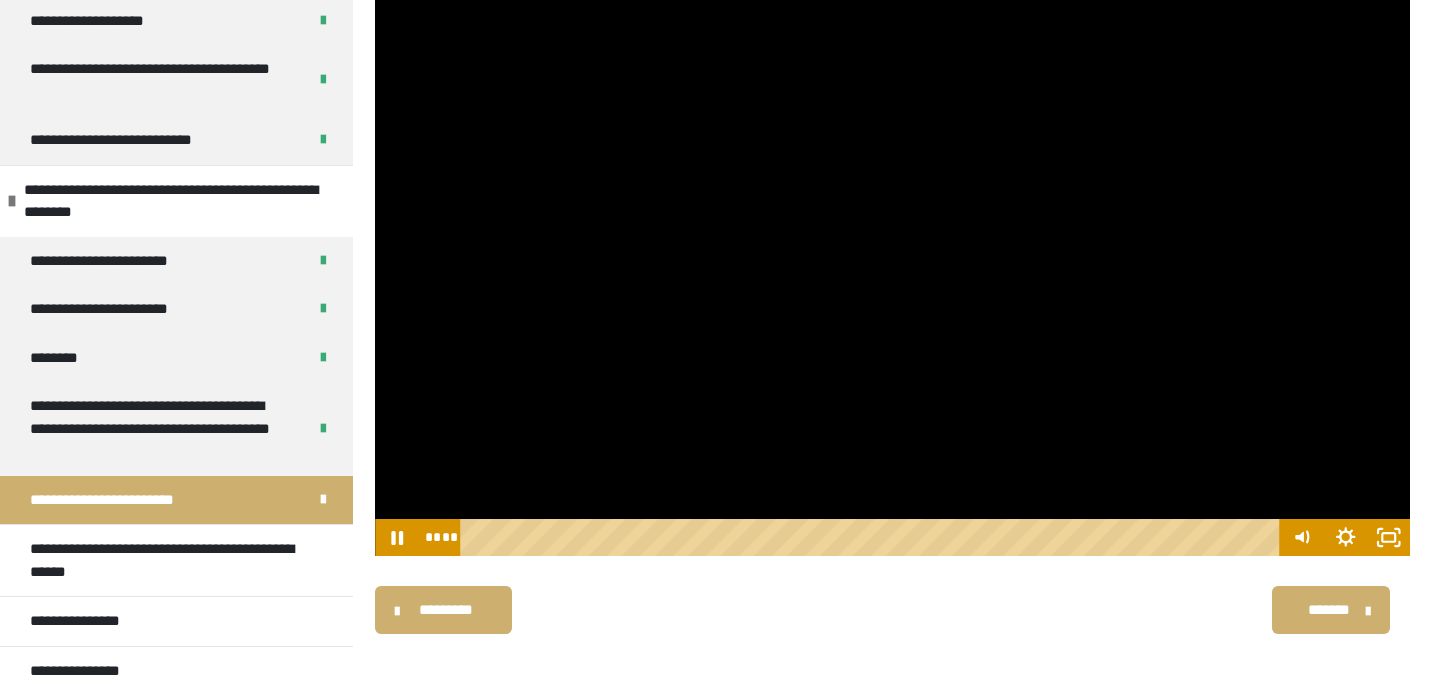 scroll, scrollTop: 253, scrollLeft: 0, axis: vertical 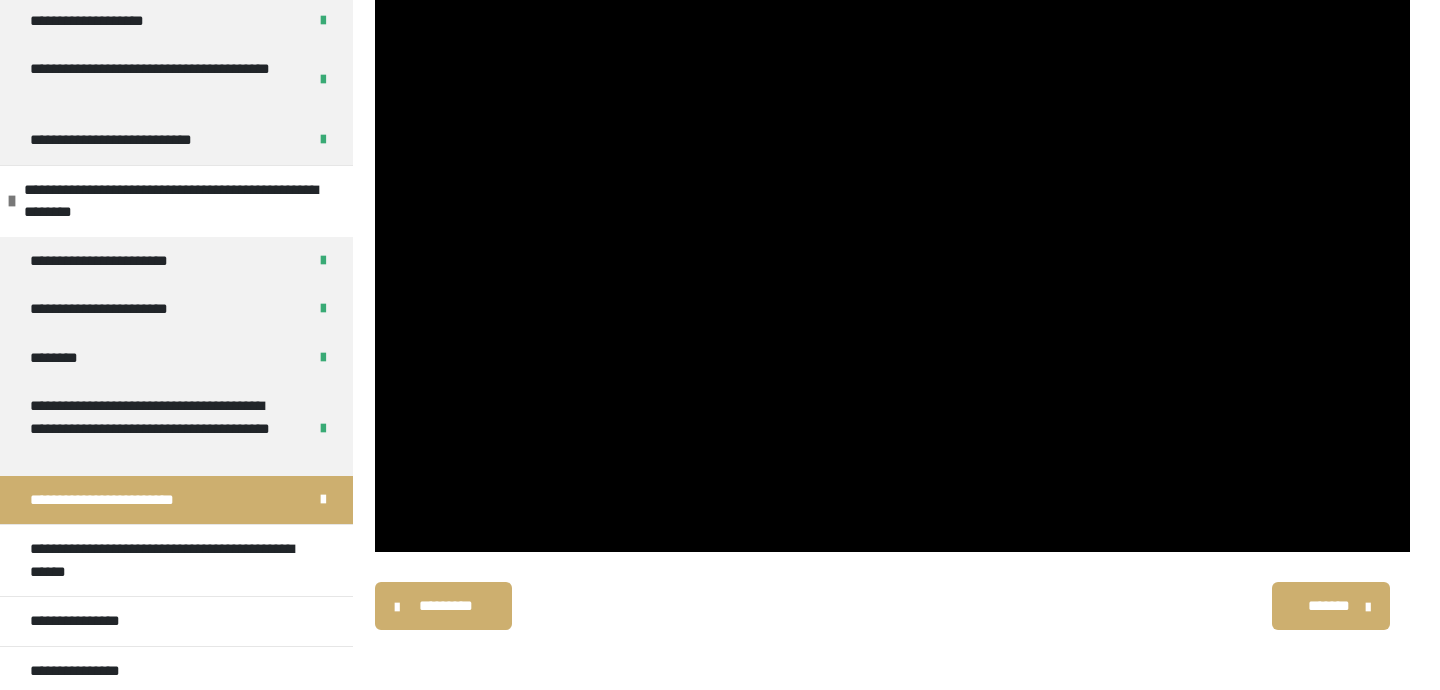 click on "********* ******** *******" at bounding box center (892, 606) 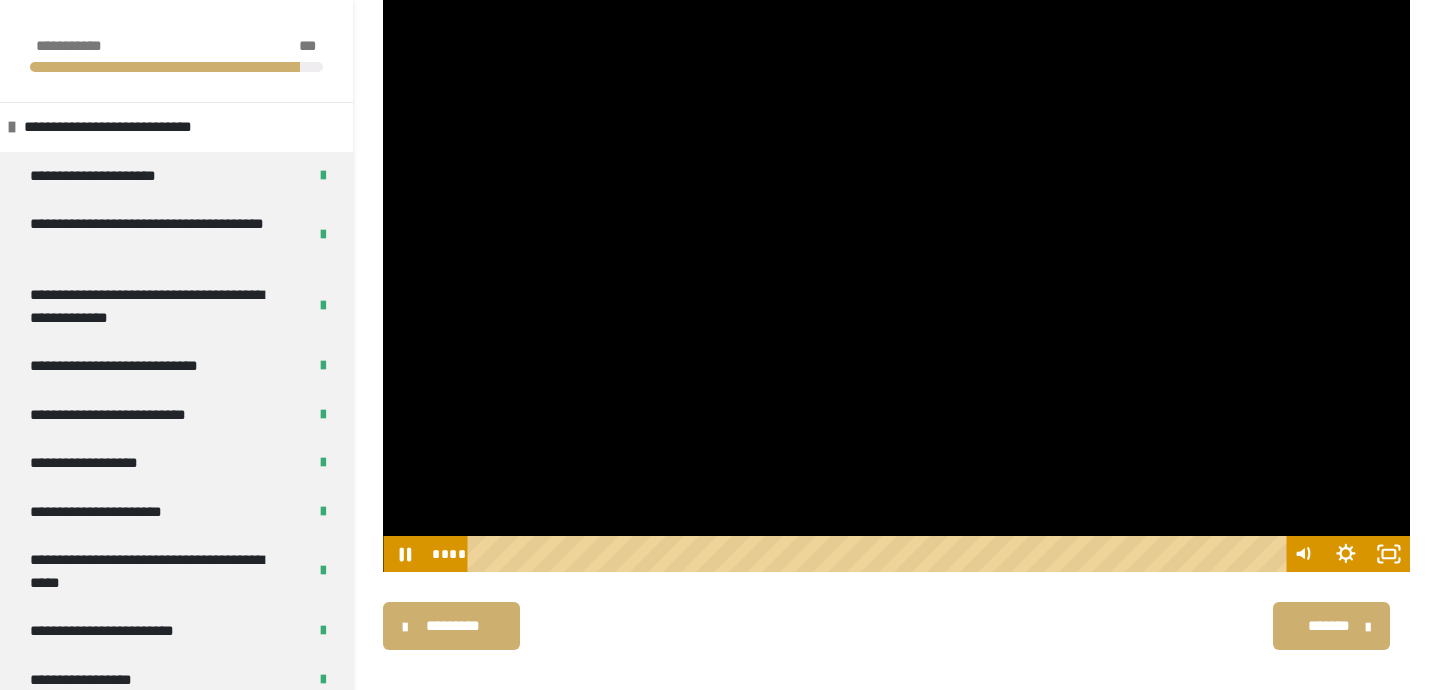 scroll, scrollTop: 218, scrollLeft: 0, axis: vertical 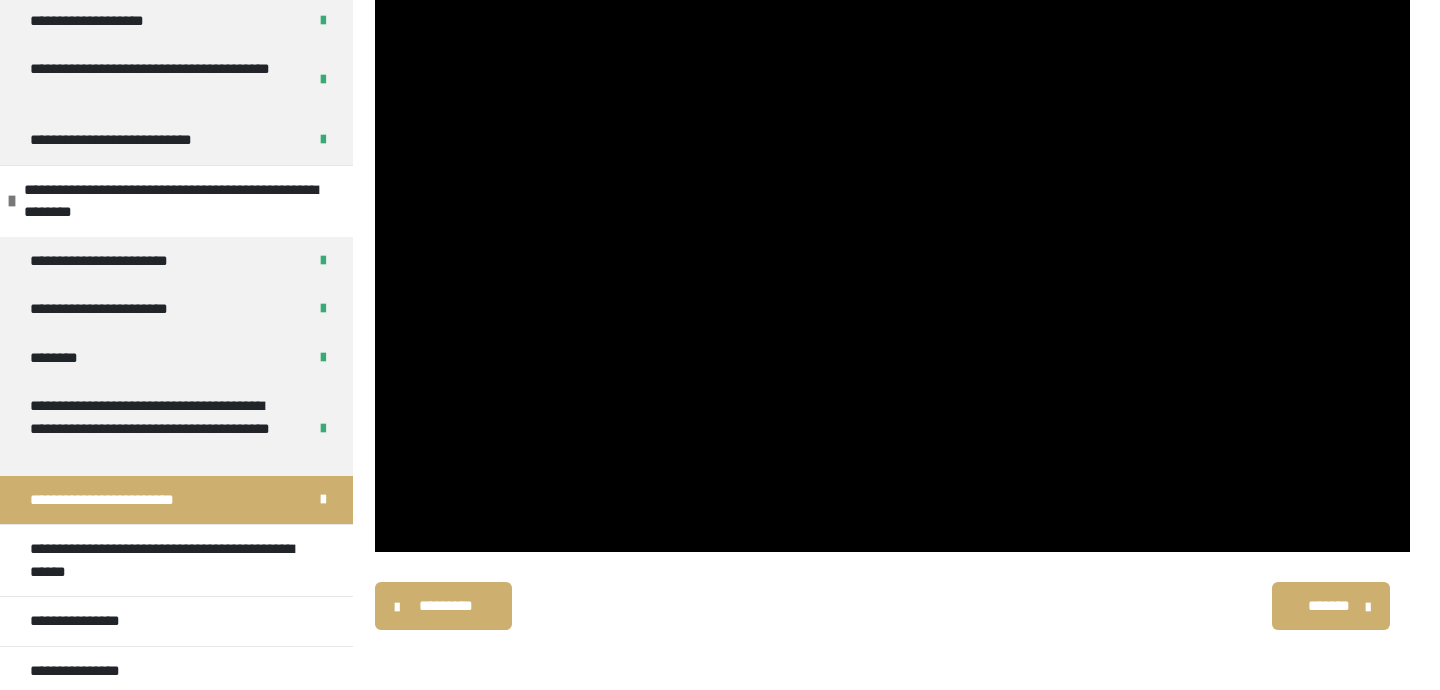 click on "********* ******** *******" at bounding box center [892, 606] 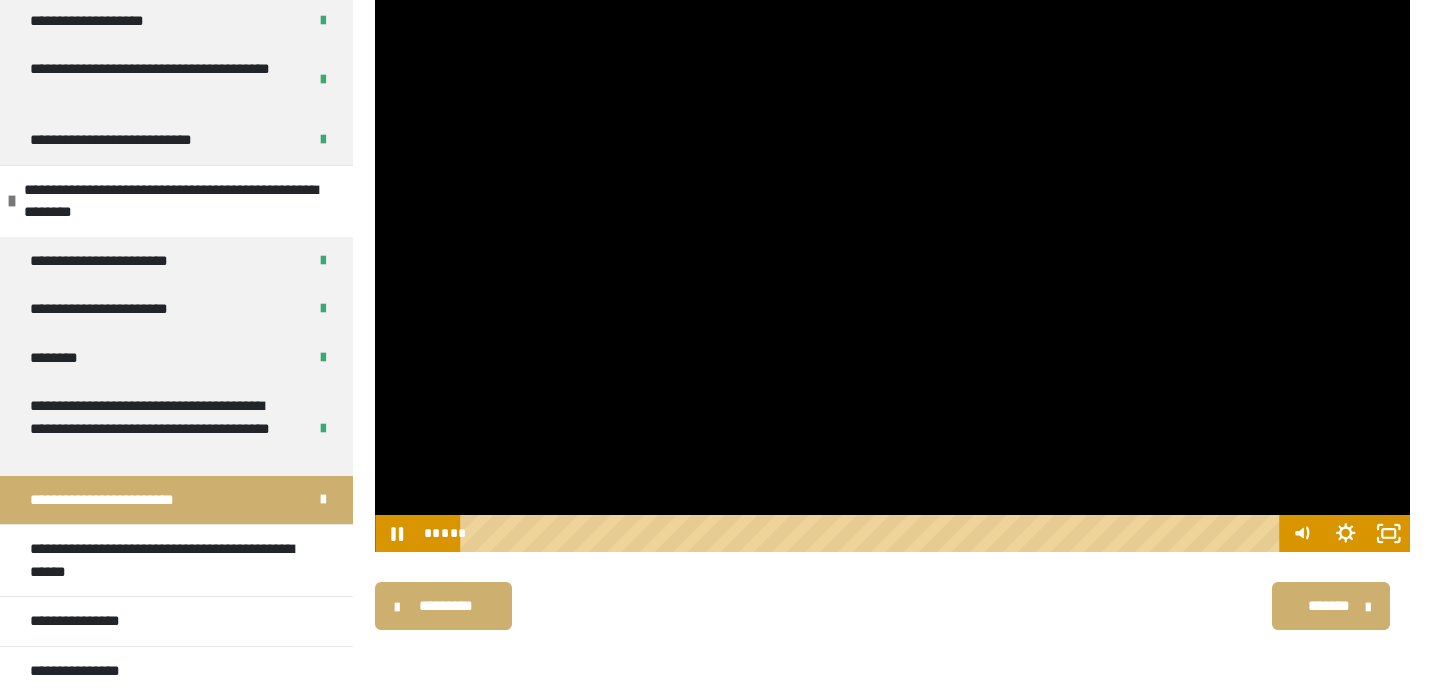 click at bounding box center (892, 262) 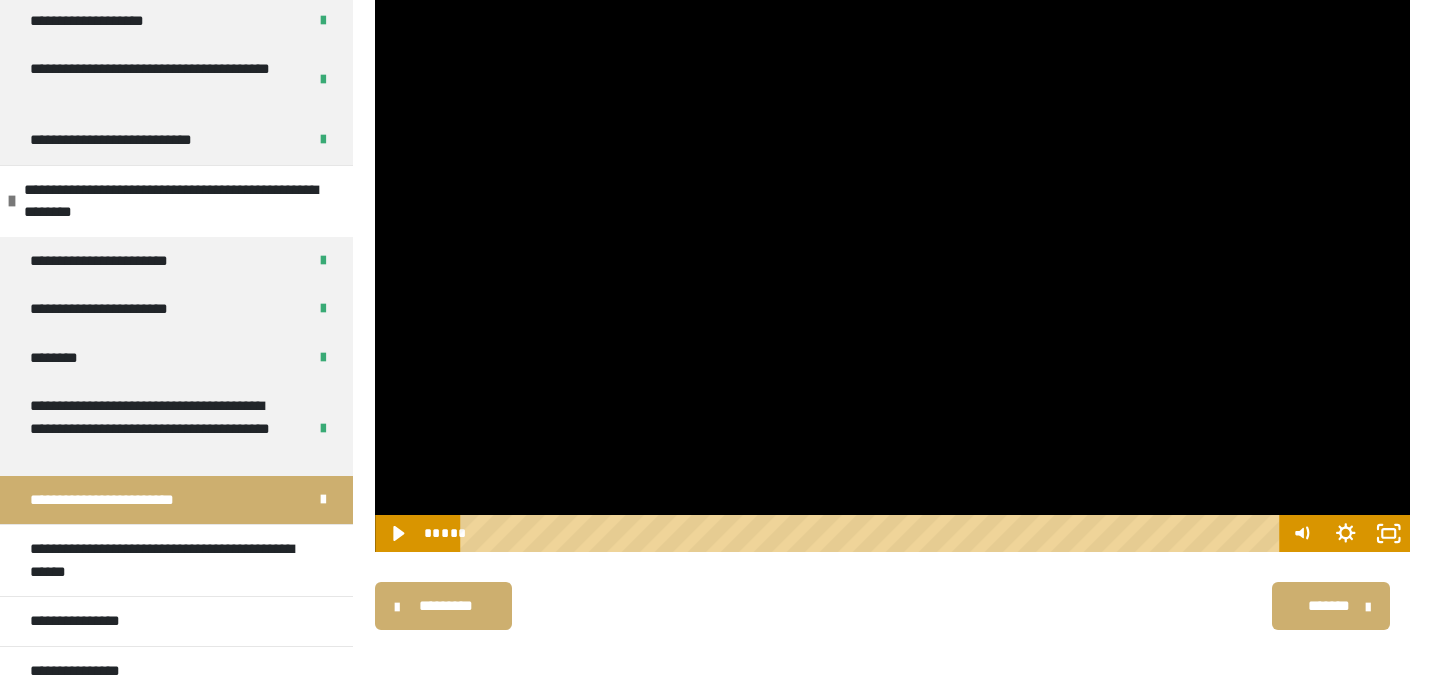click at bounding box center (892, 262) 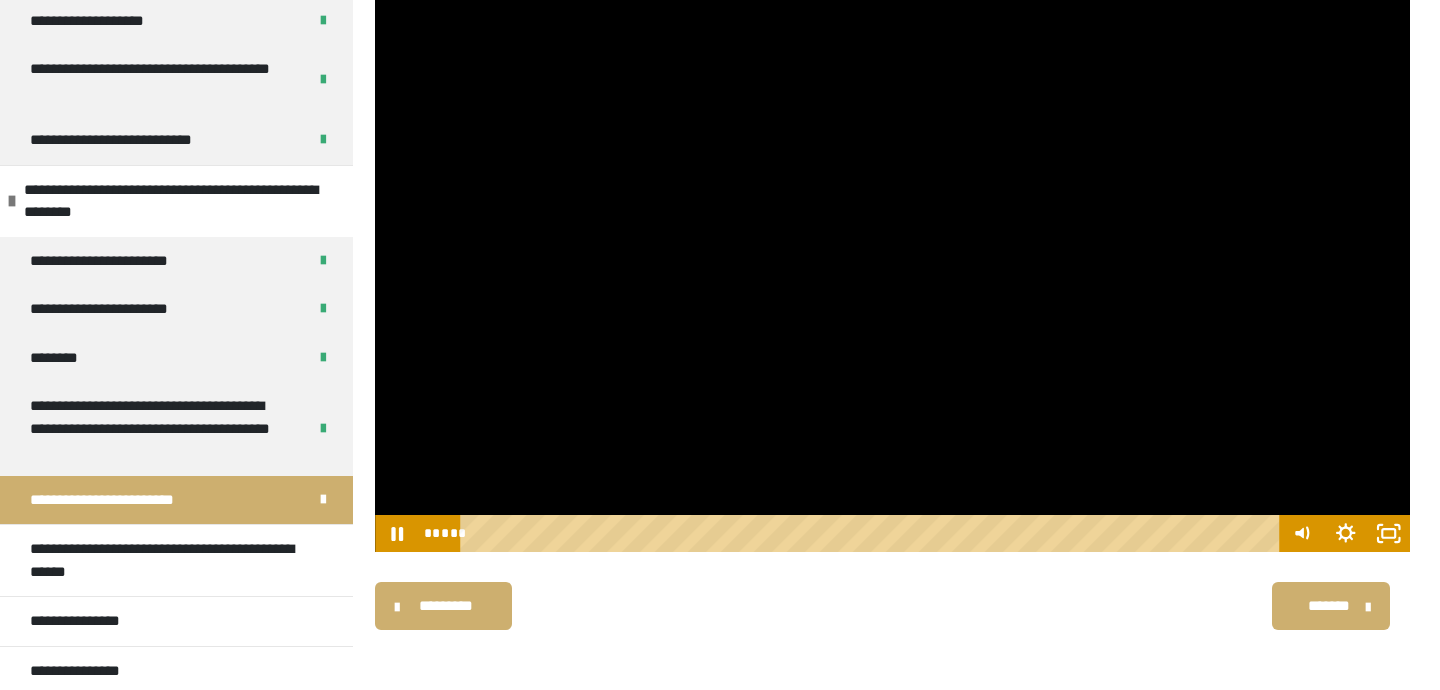 click at bounding box center [892, 262] 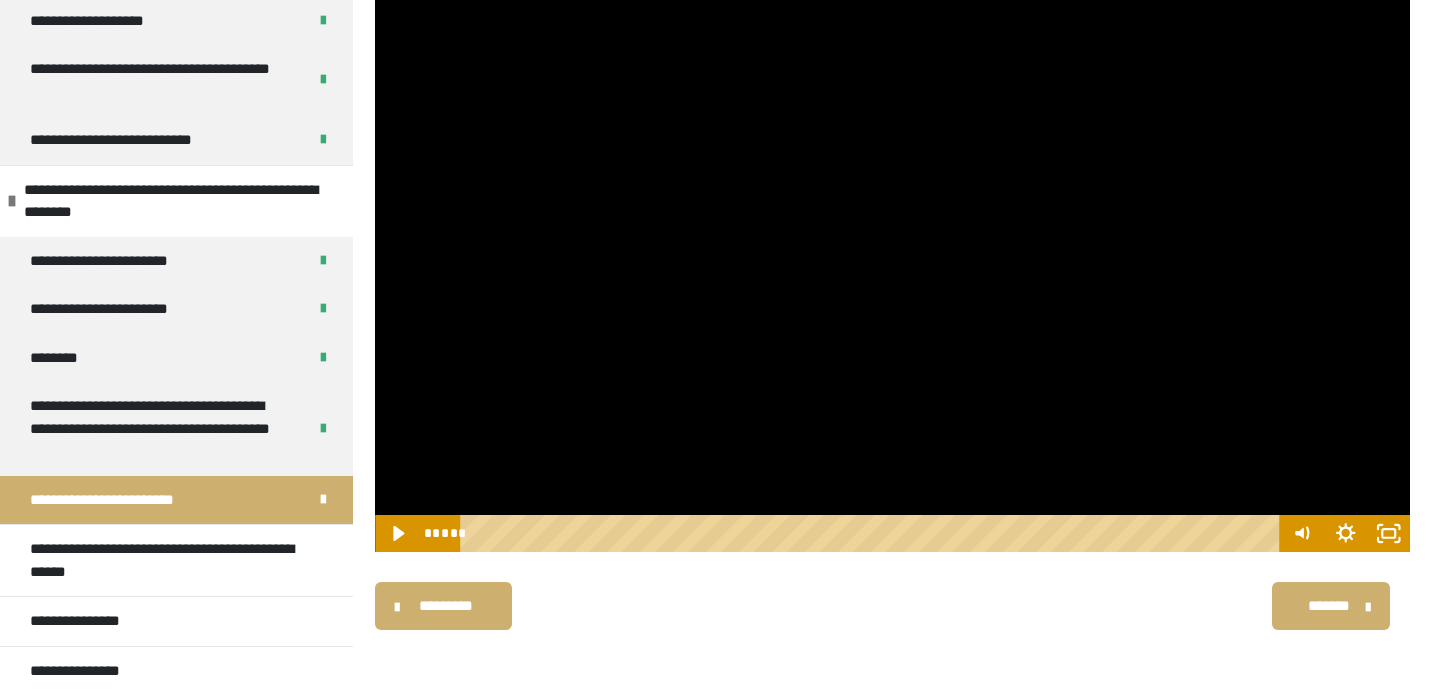 click at bounding box center [892, 262] 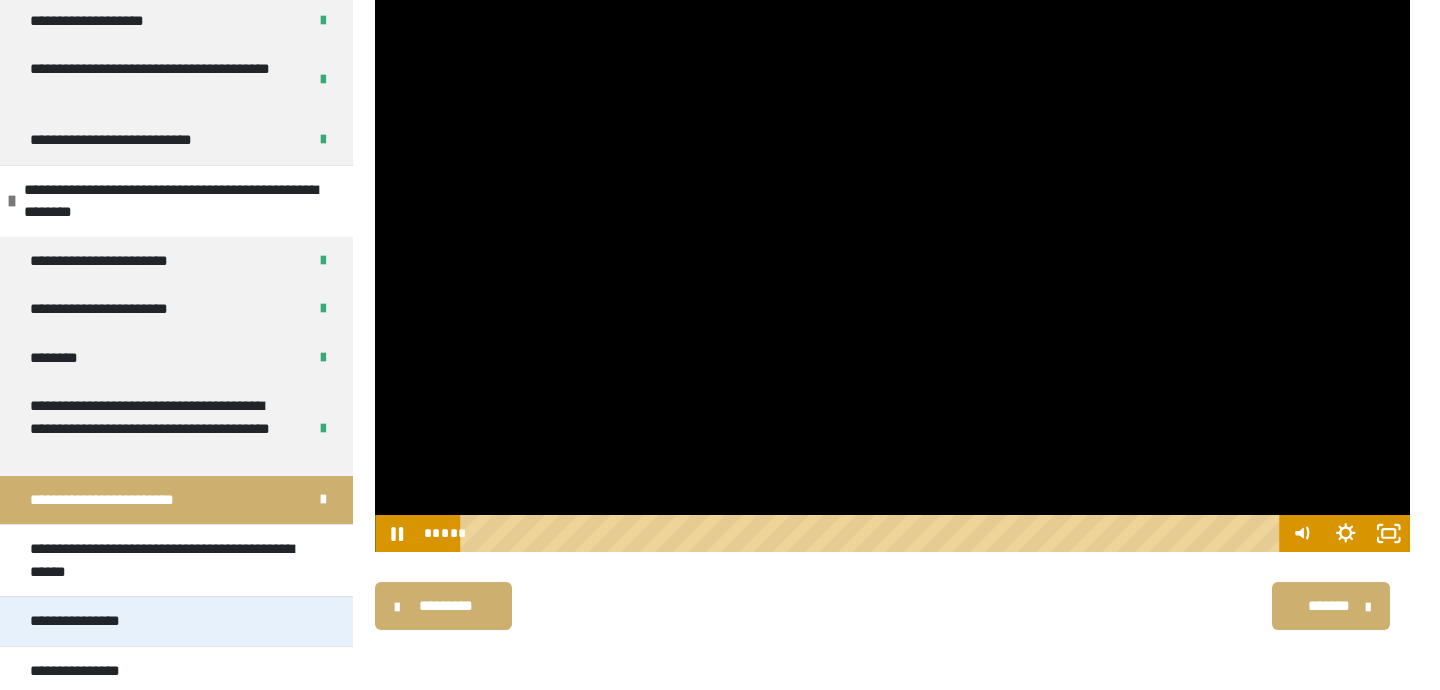click on "**********" at bounding box center (176, 621) 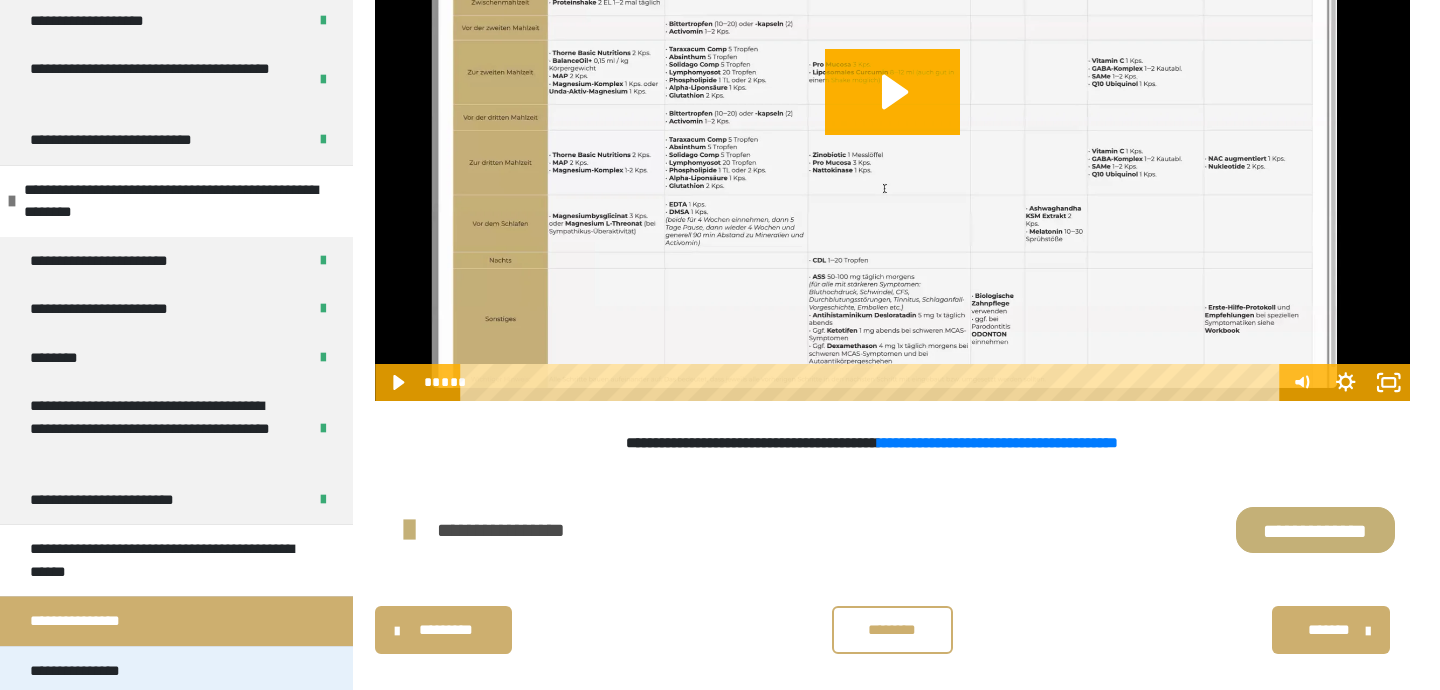 click on "**********" at bounding box center [176, 671] 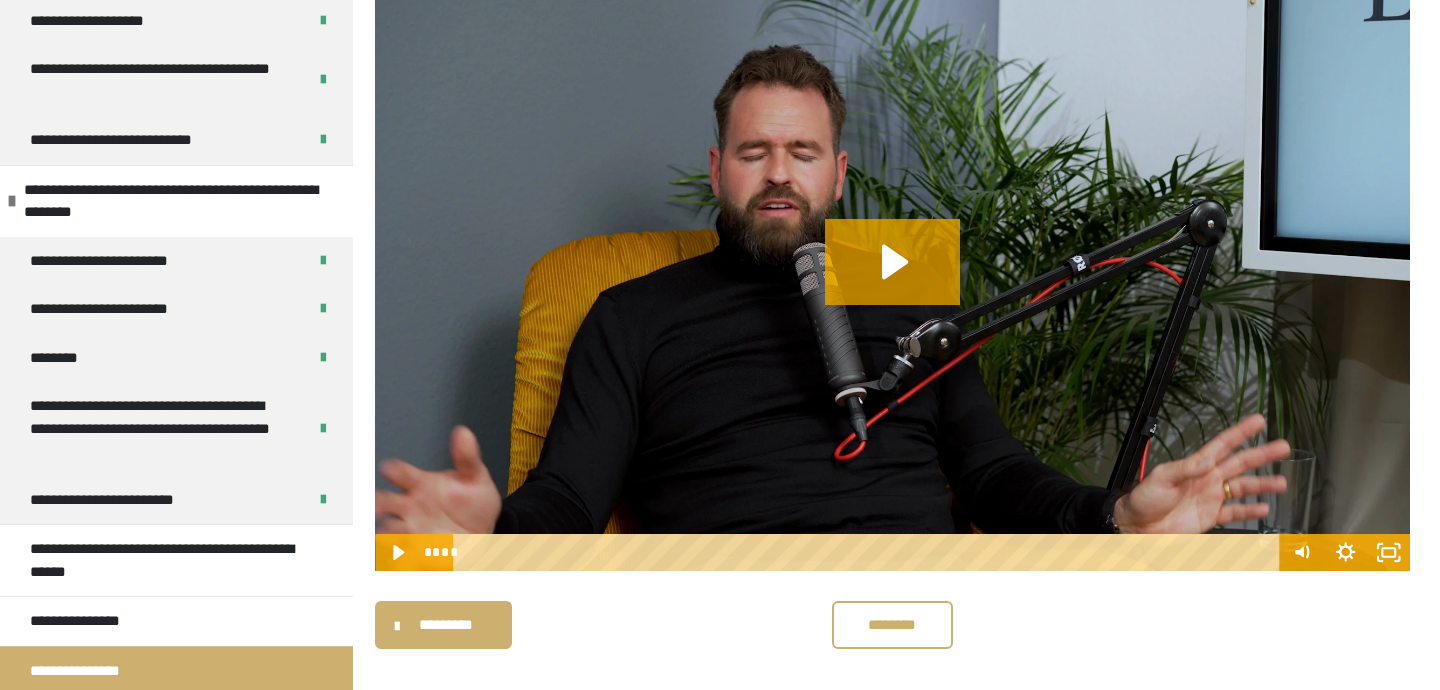 scroll, scrollTop: 241, scrollLeft: 0, axis: vertical 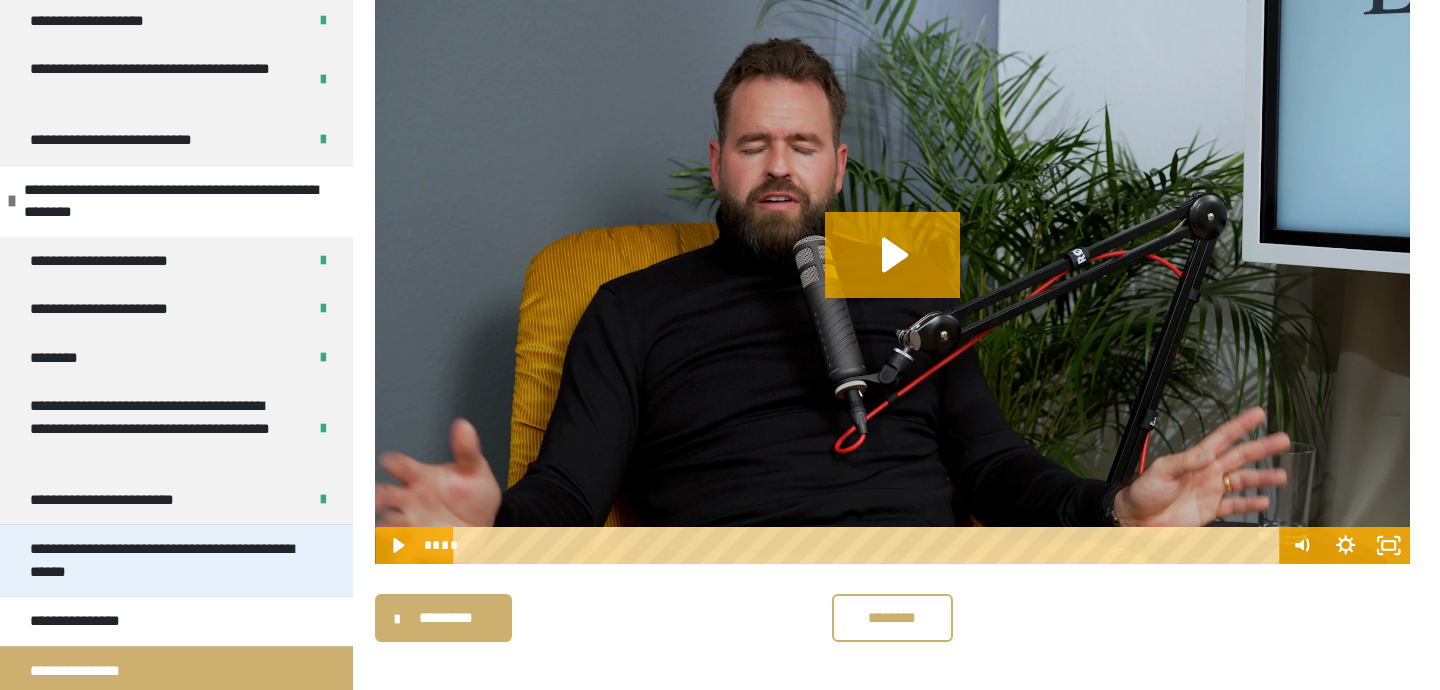 click on "**********" at bounding box center [168, 560] 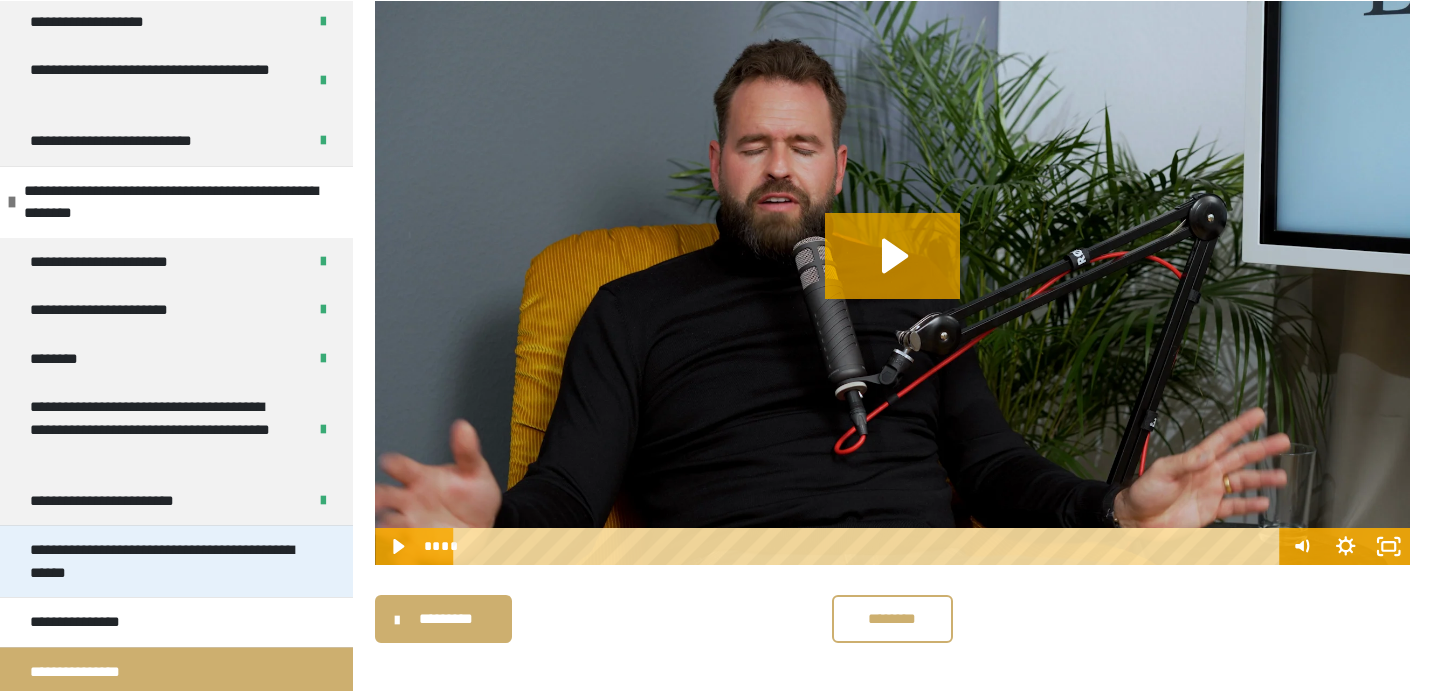 scroll, scrollTop: 234, scrollLeft: 0, axis: vertical 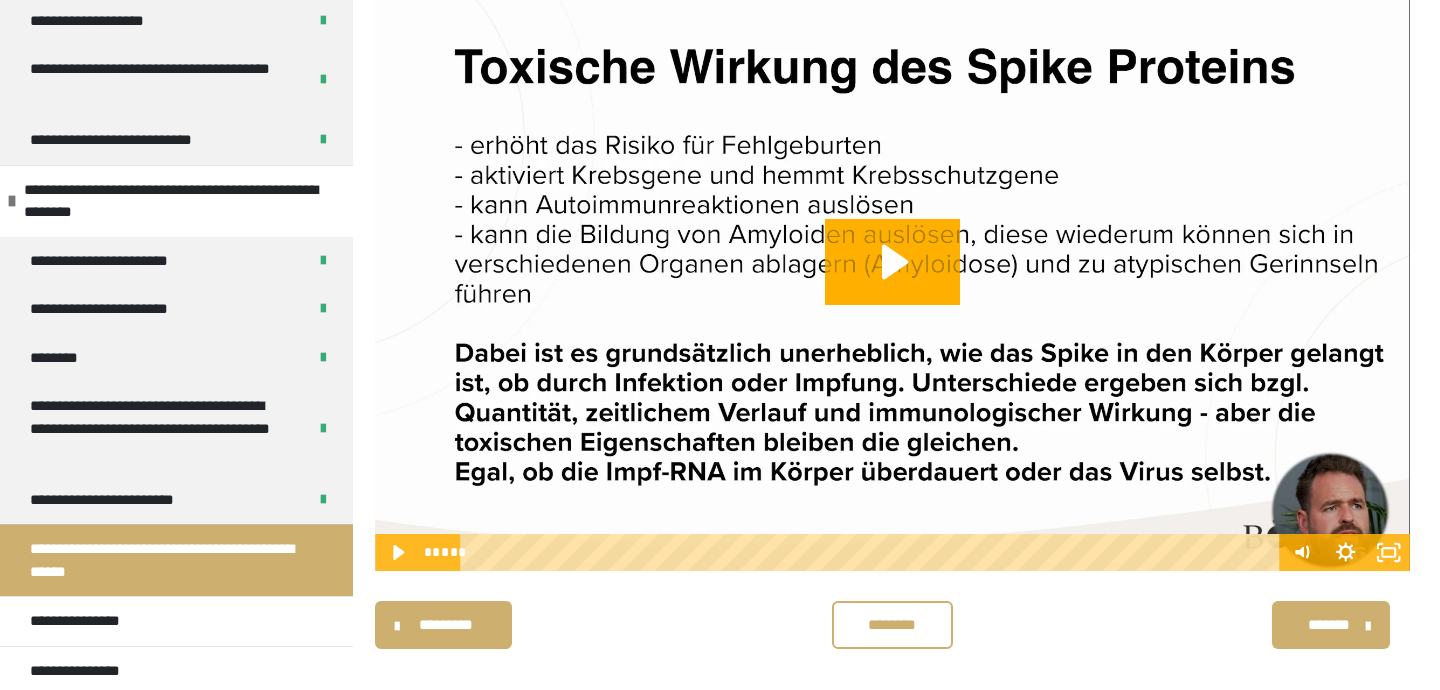 click at bounding box center [892, 281] 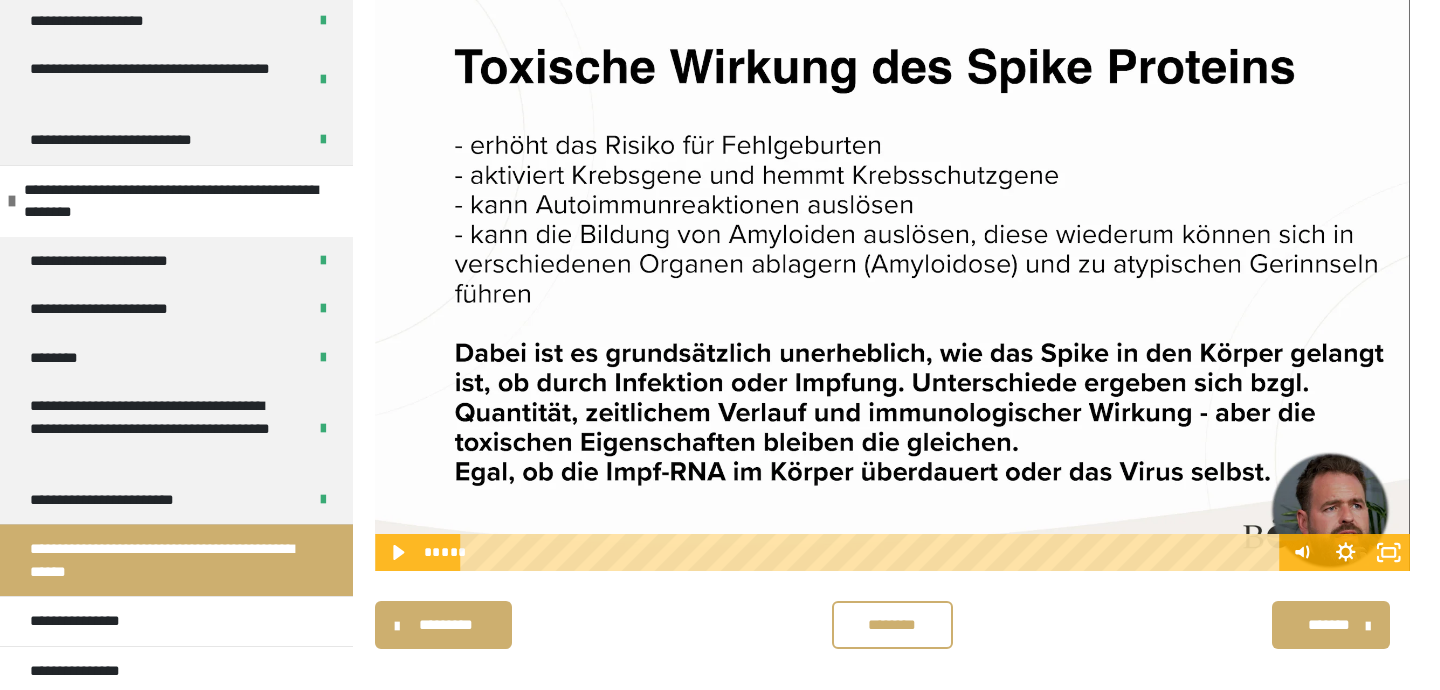 click at bounding box center [892, 281] 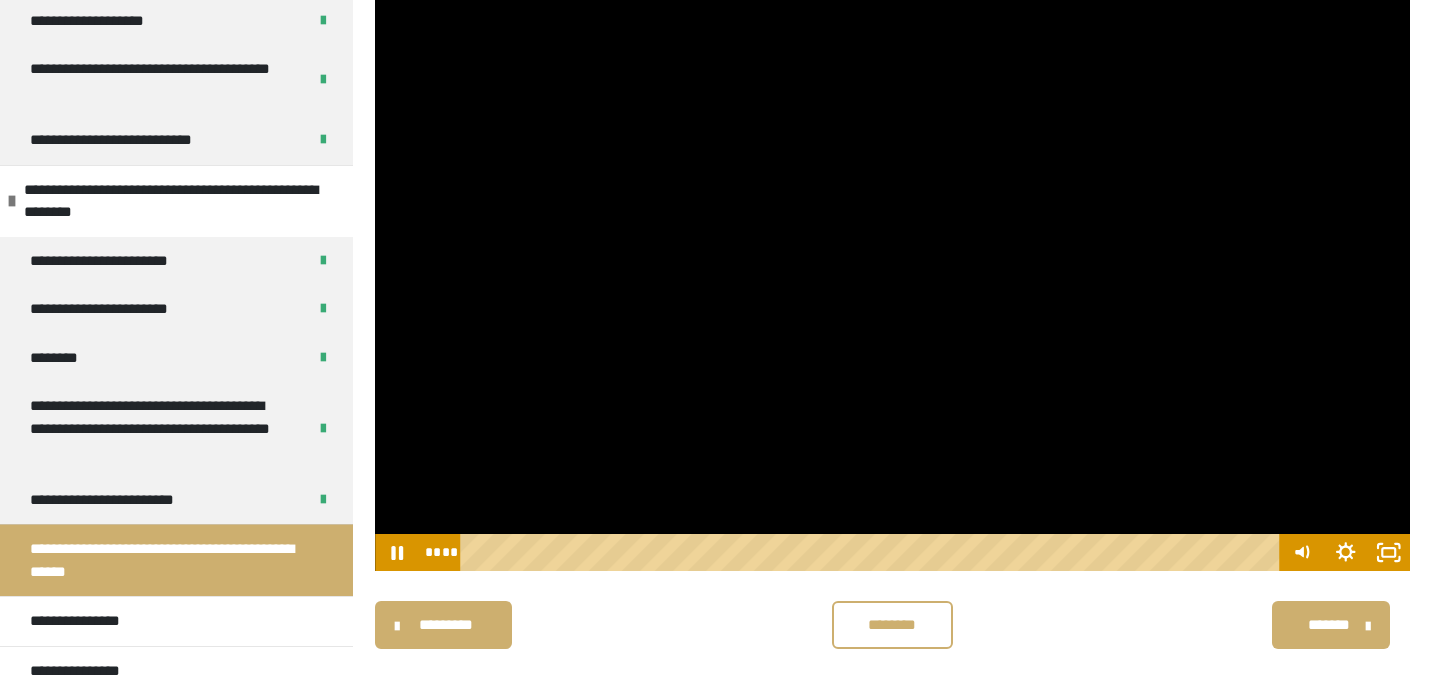 click at bounding box center (892, 281) 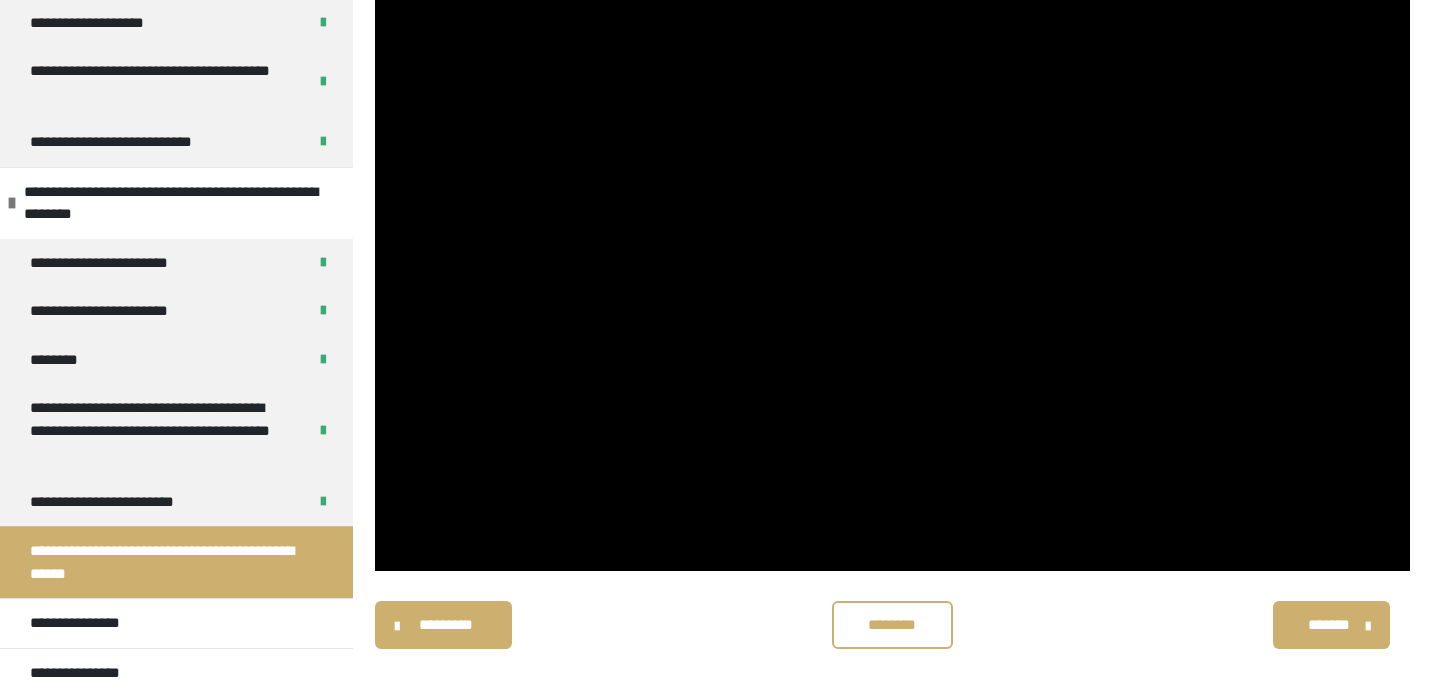 scroll, scrollTop: 484, scrollLeft: 0, axis: vertical 